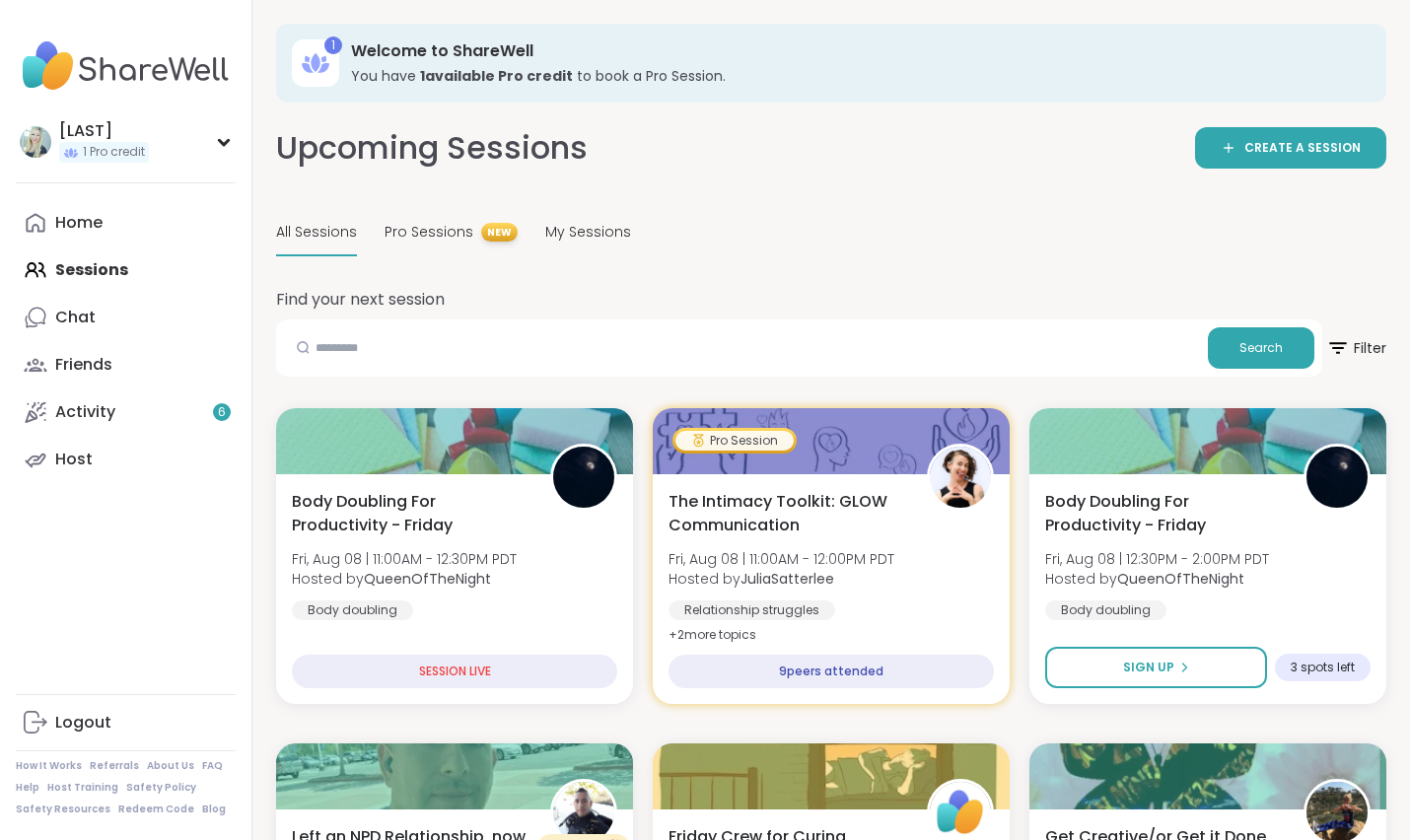 scroll, scrollTop: 592, scrollLeft: 0, axis: vertical 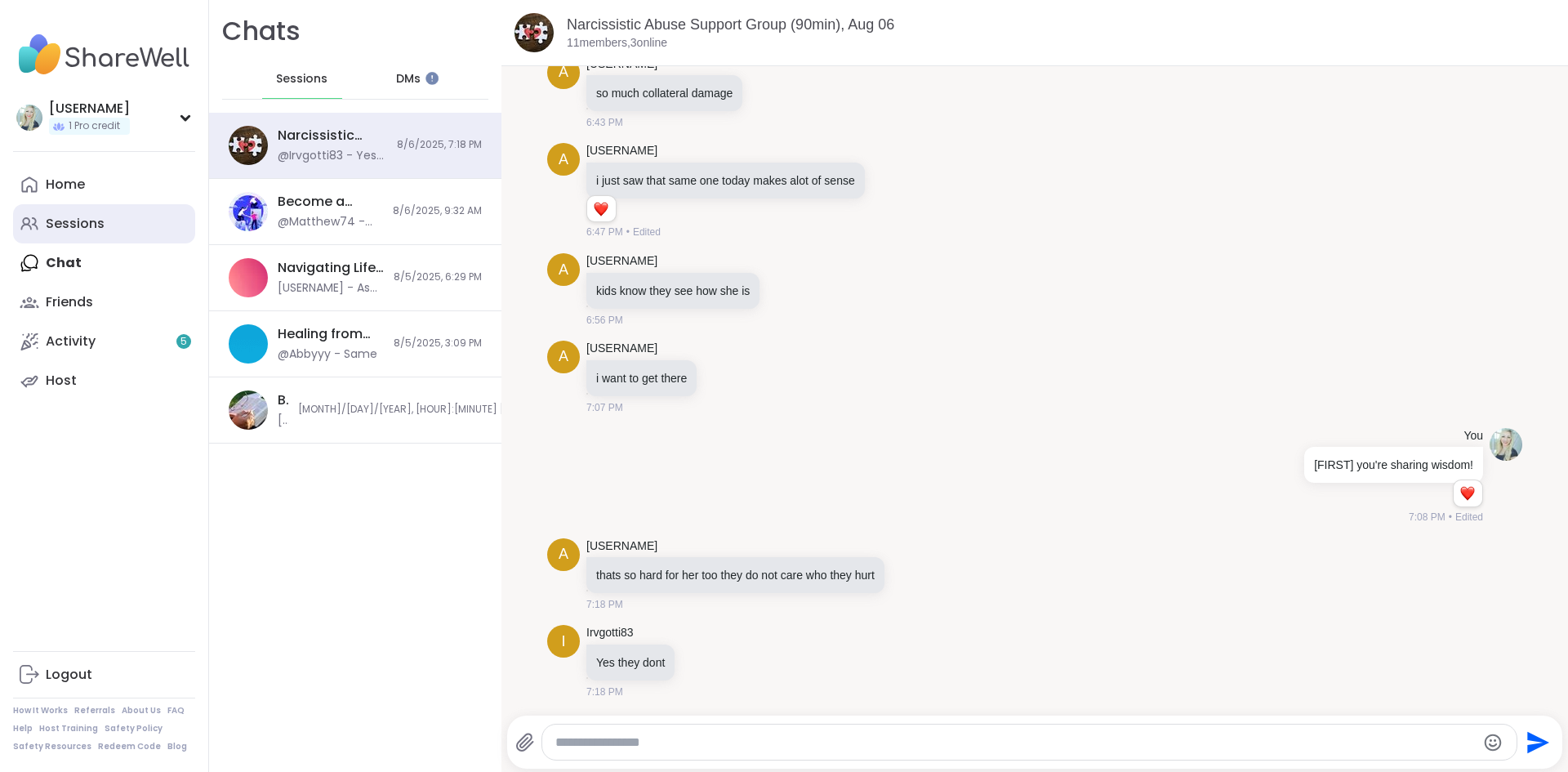 click on "Sessions" at bounding box center [104, 224] 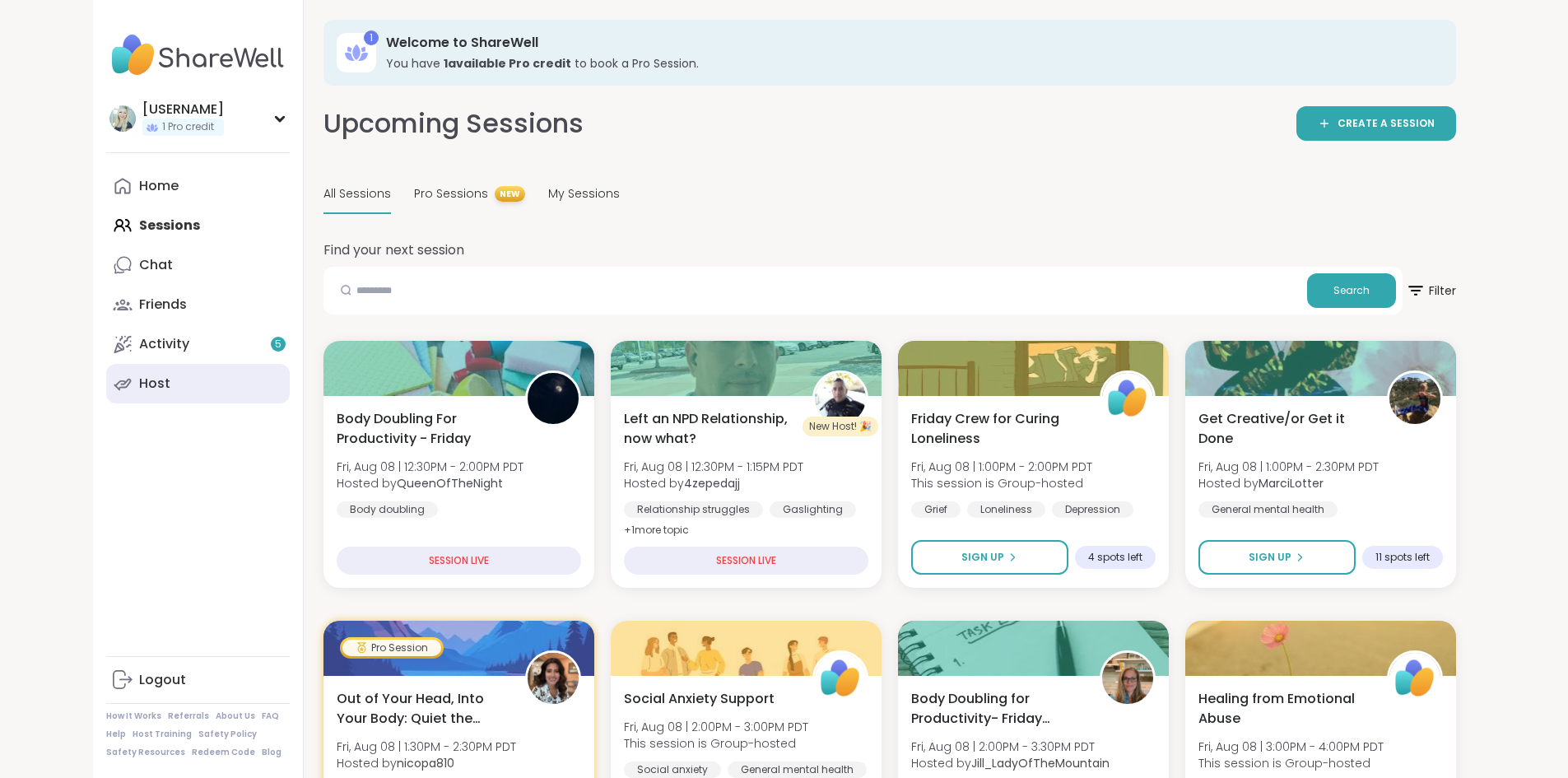 click on "Host" at bounding box center [198, 384] 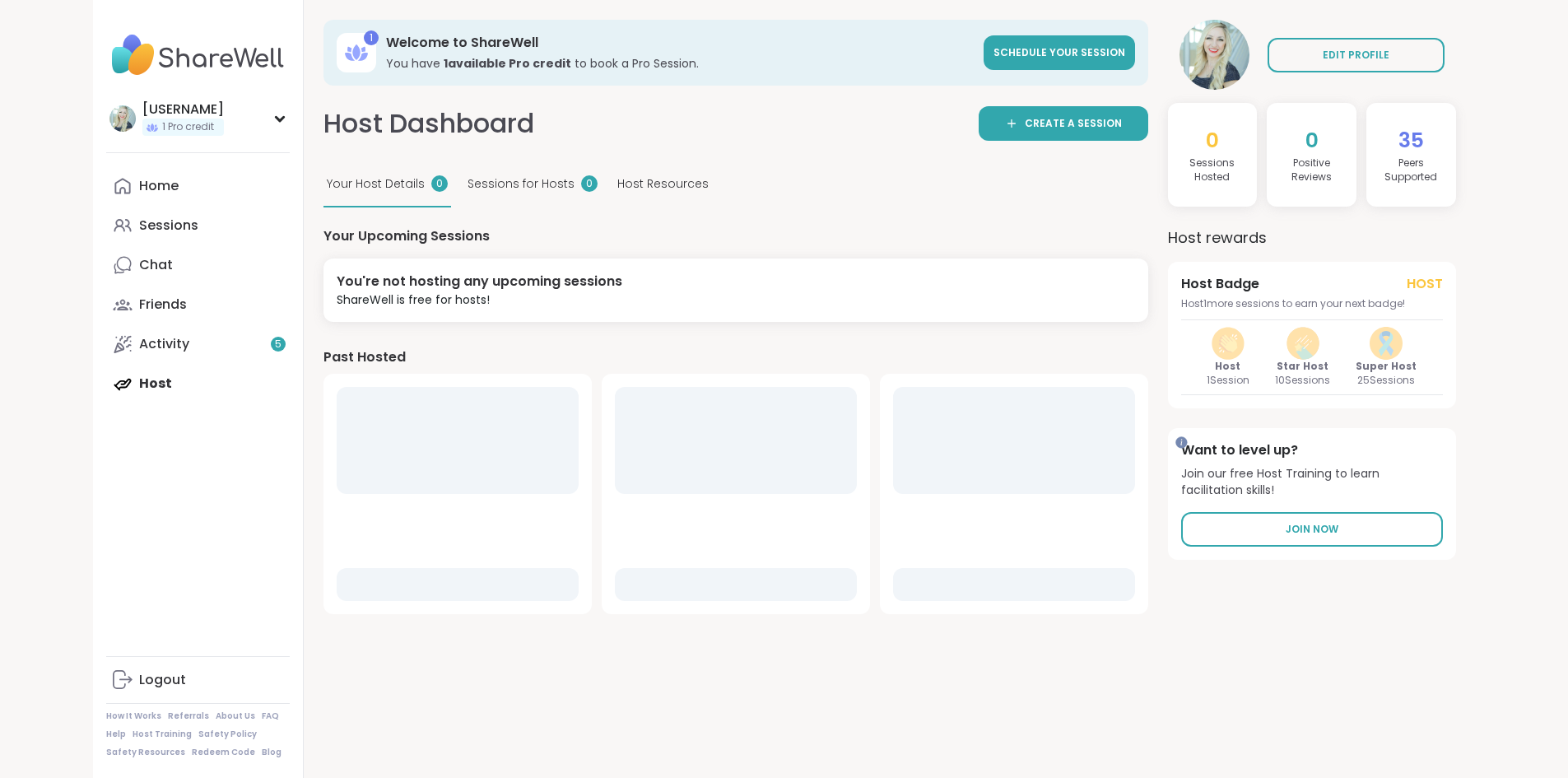scroll, scrollTop: 0, scrollLeft: 0, axis: both 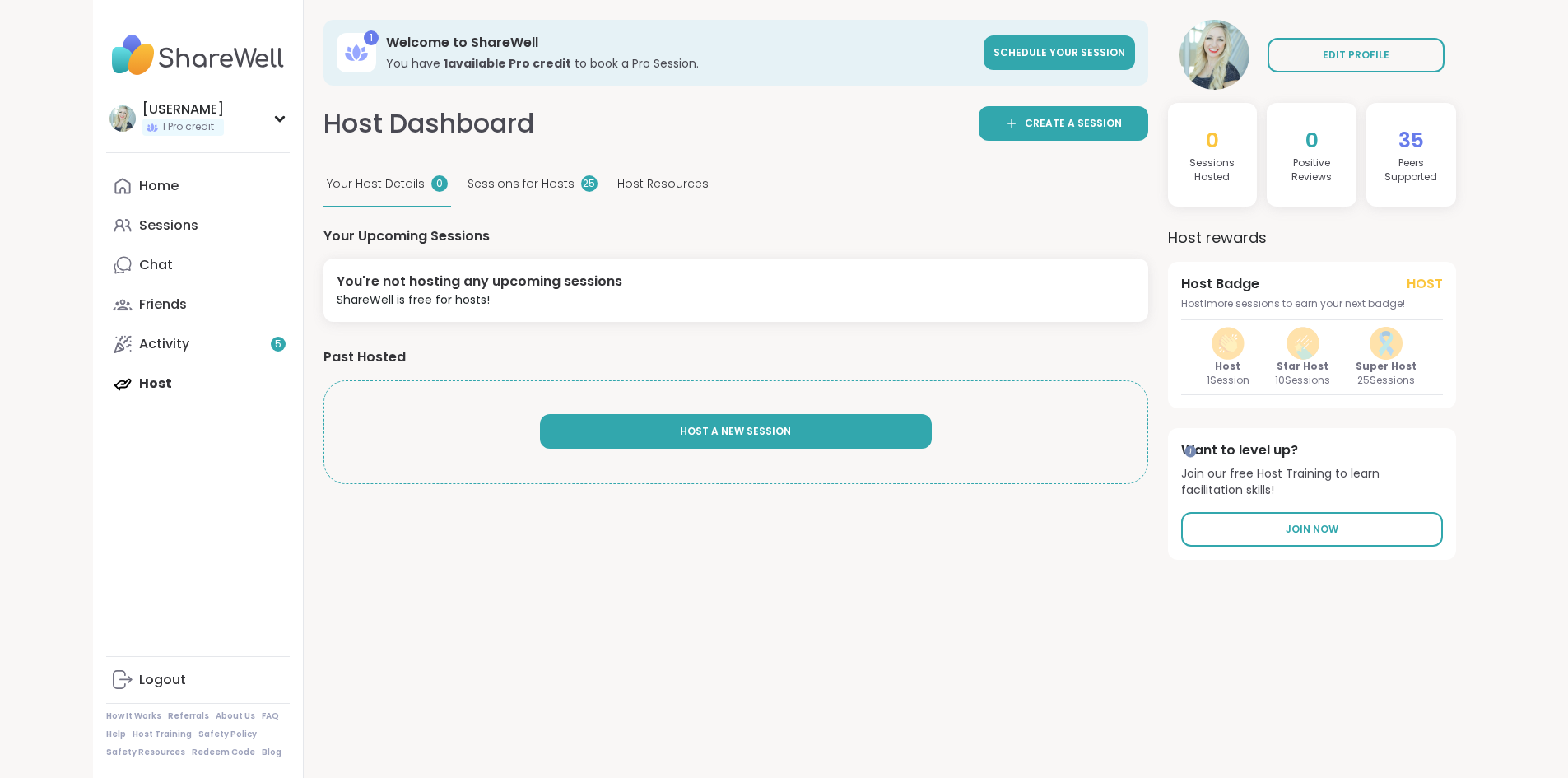 click on "Host A New Session" at bounding box center (736, 431) 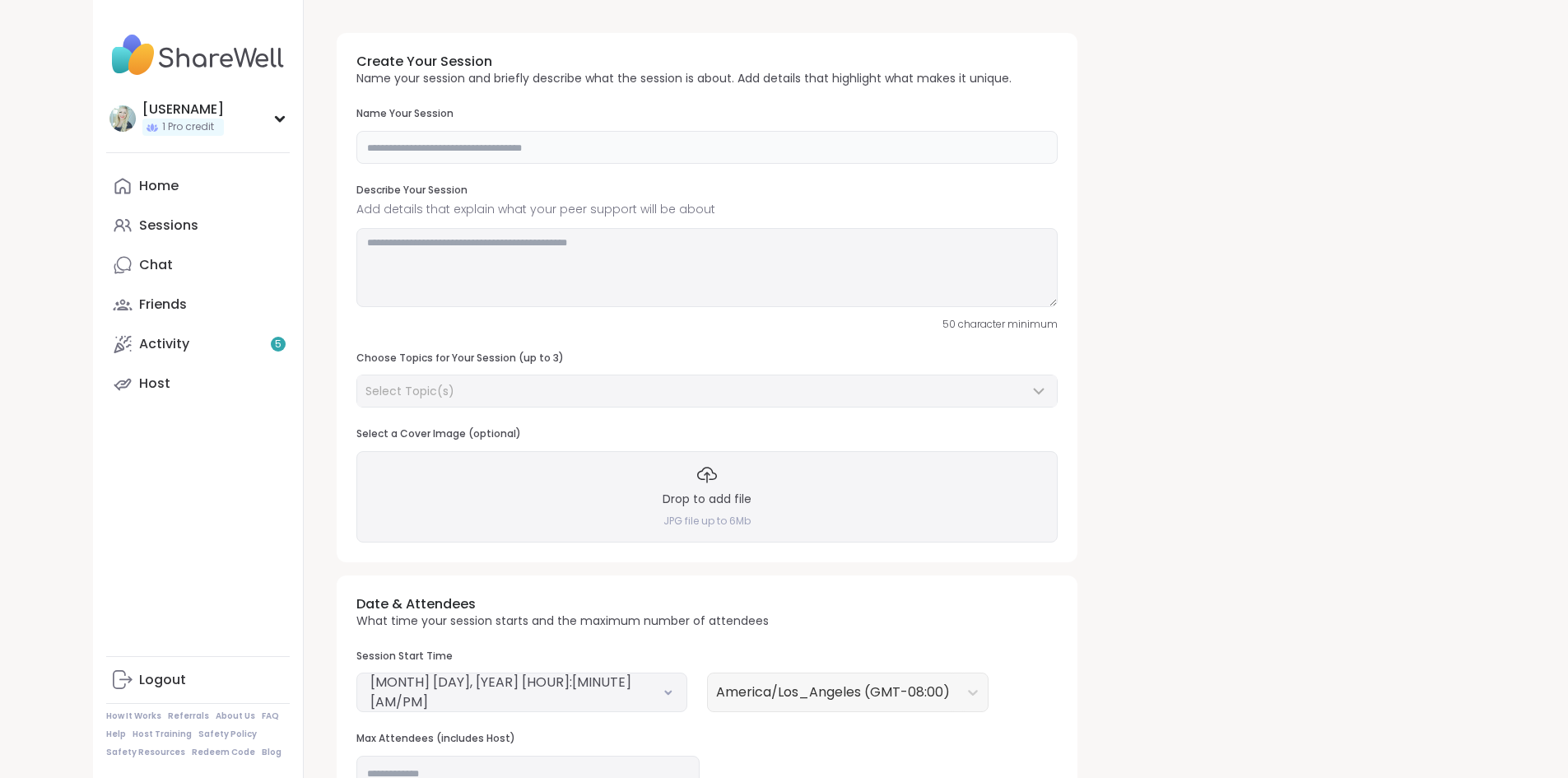 click at bounding box center [707, 147] 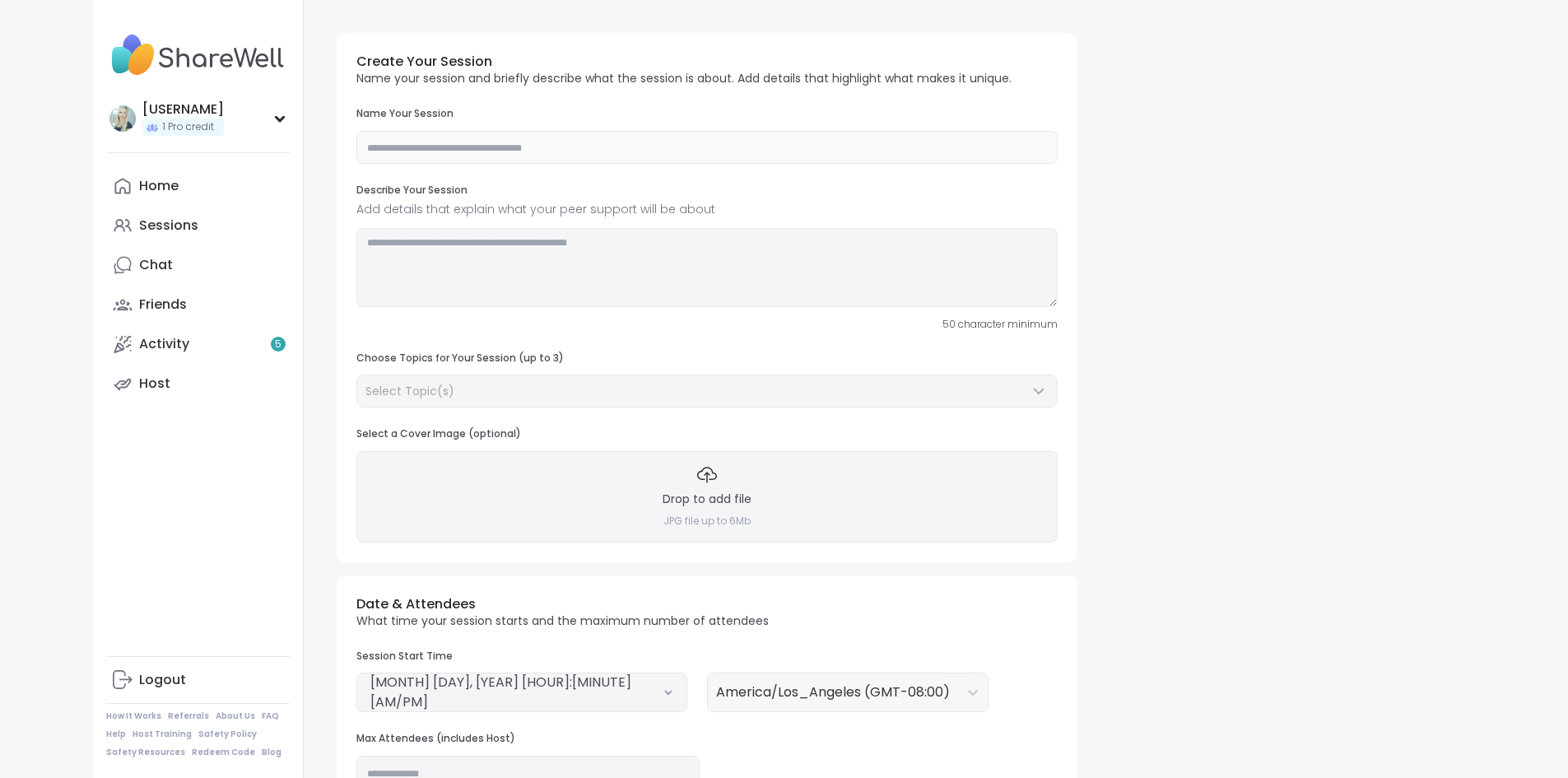 click at bounding box center [707, 147] 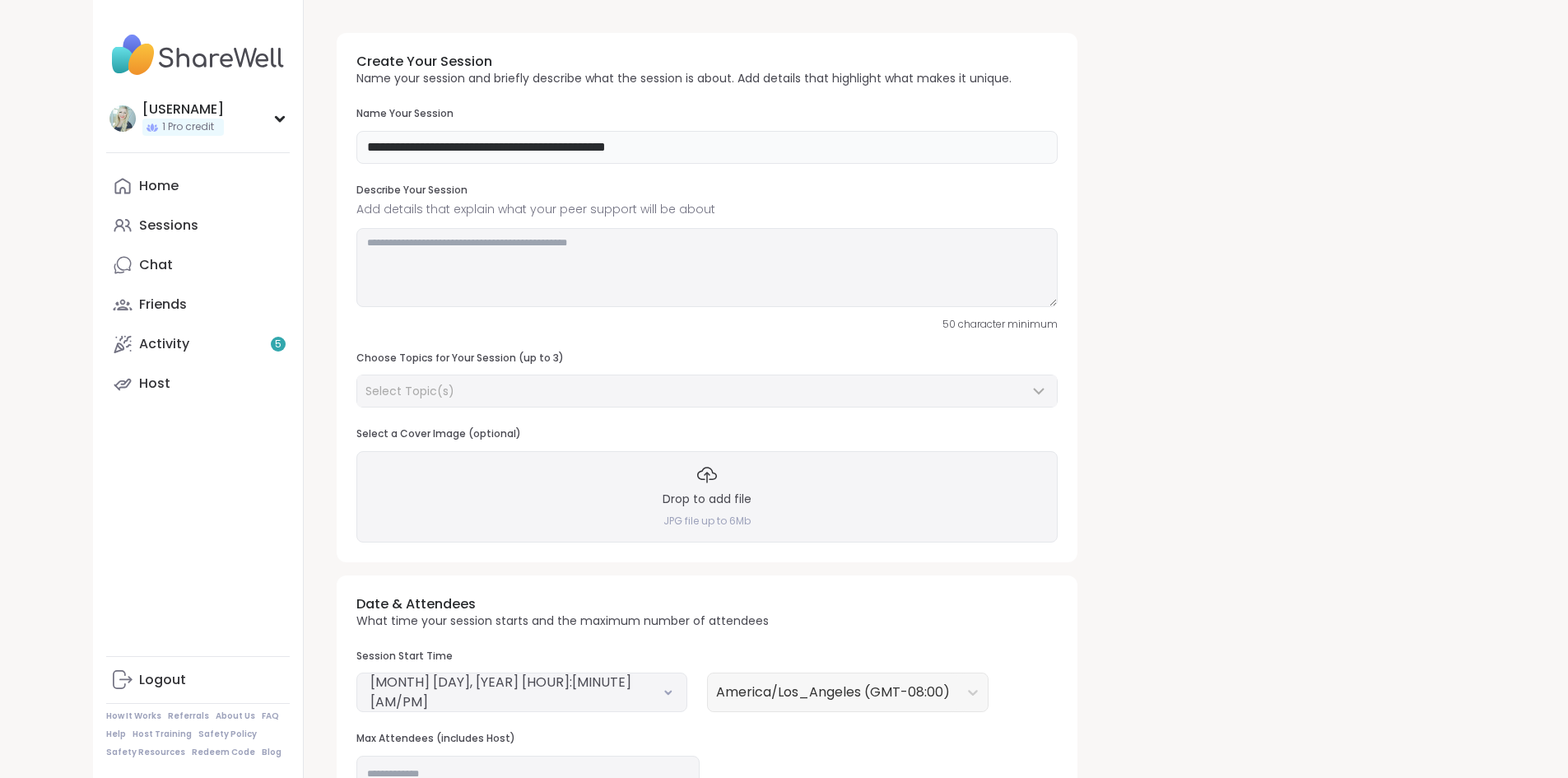 type on "**********" 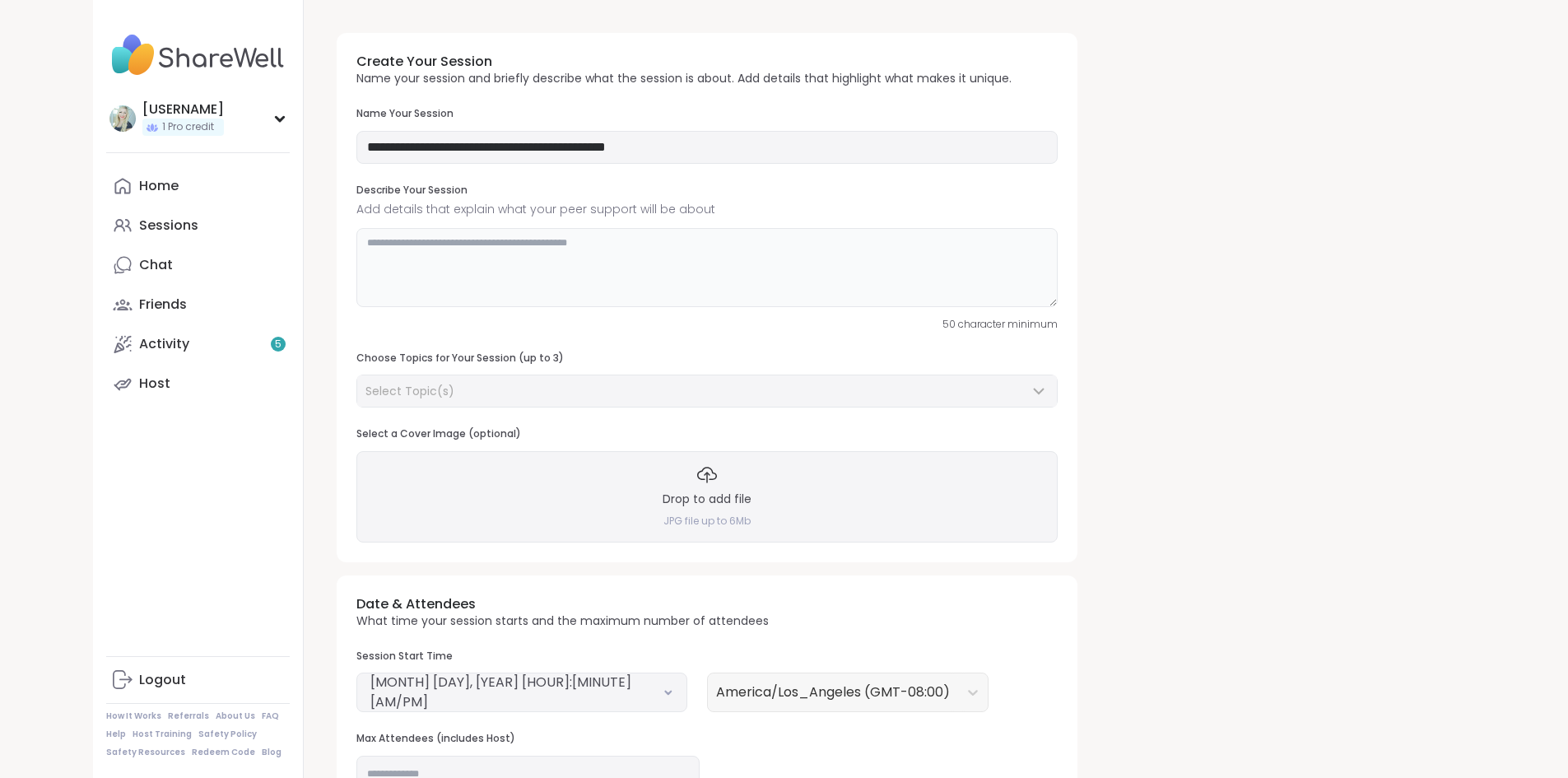click at bounding box center (707, 268) 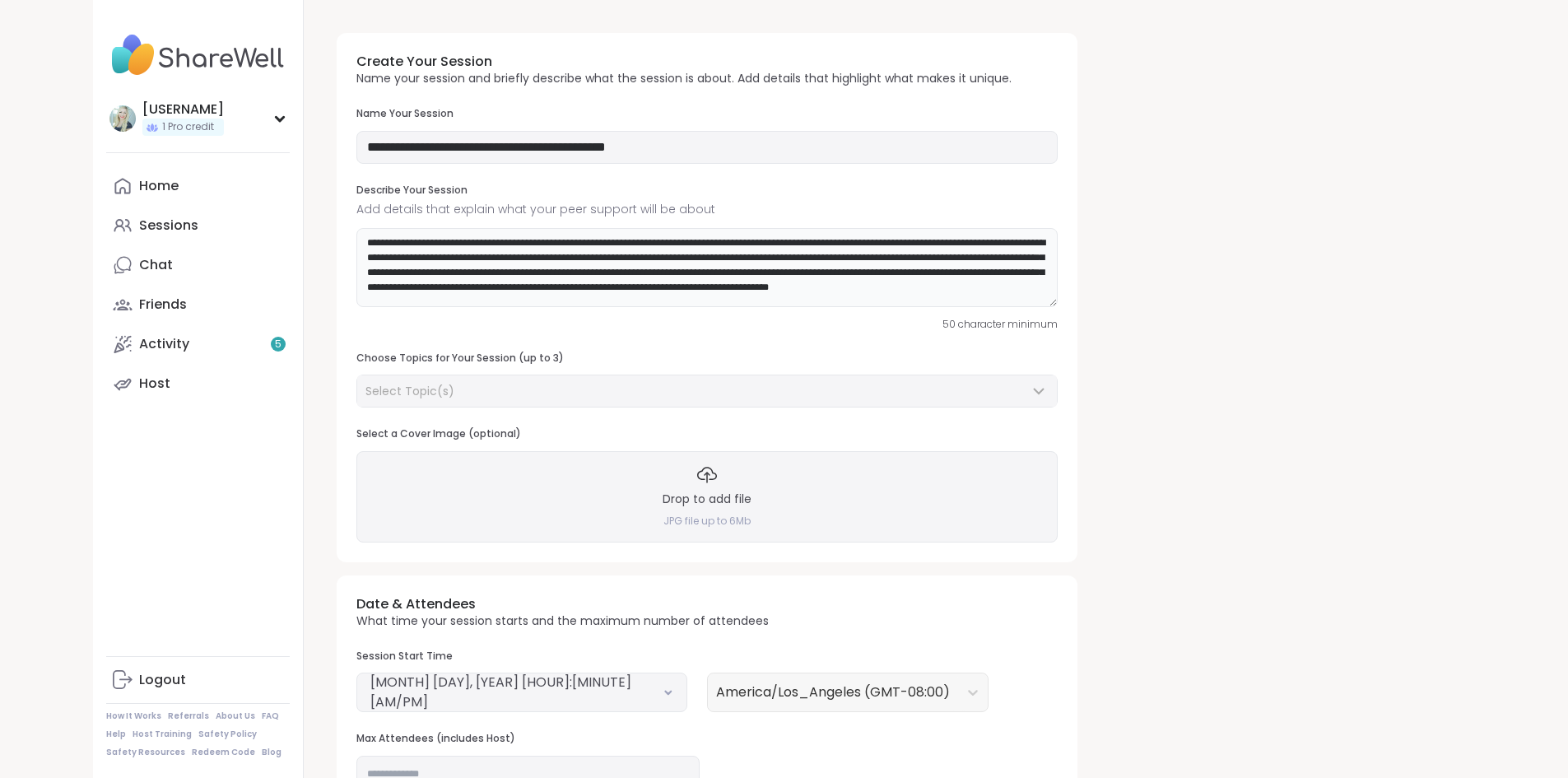 scroll, scrollTop: 2, scrollLeft: 0, axis: vertical 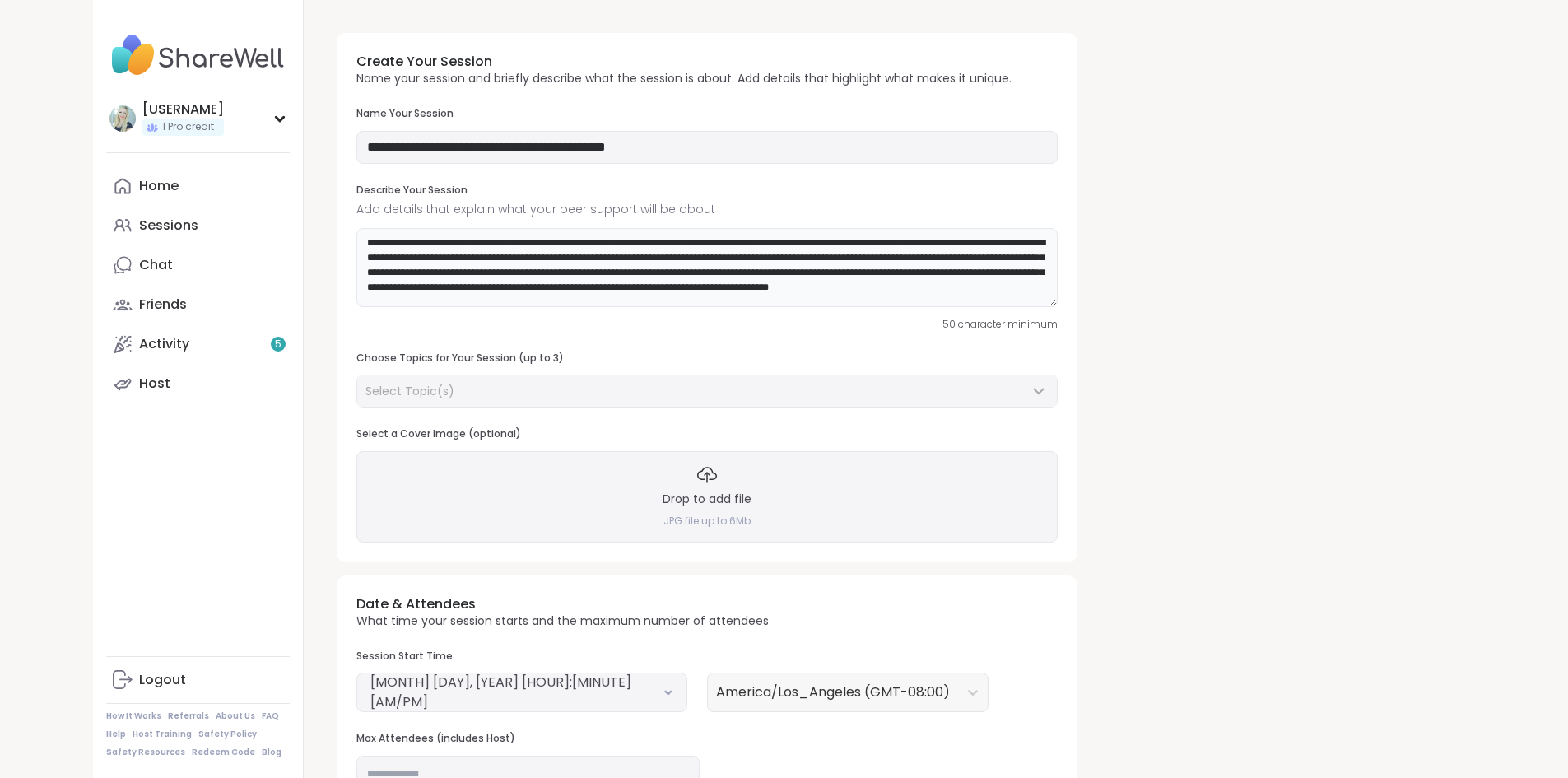 click on "**********" at bounding box center [707, 268] 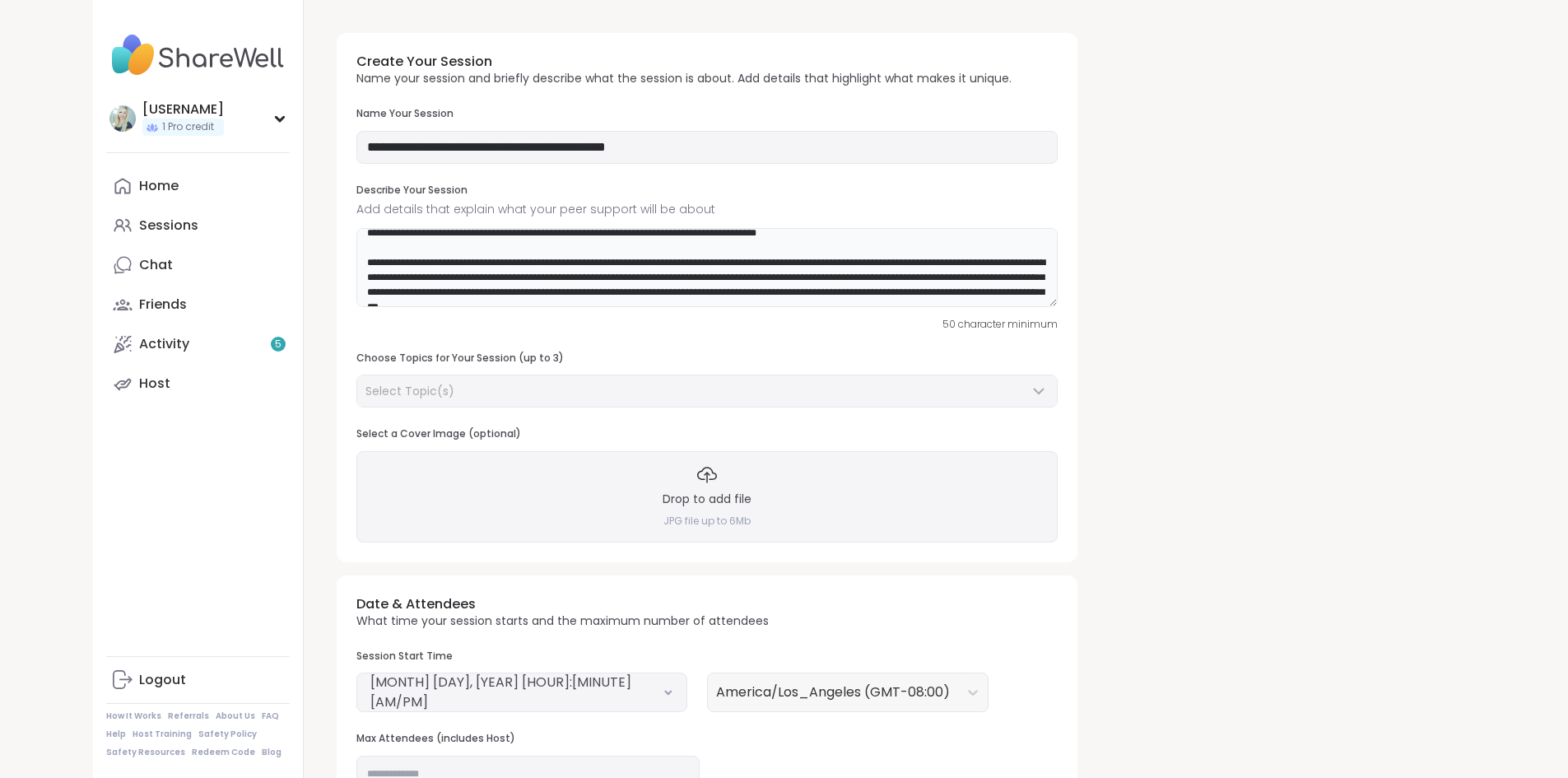 scroll, scrollTop: 25, scrollLeft: 0, axis: vertical 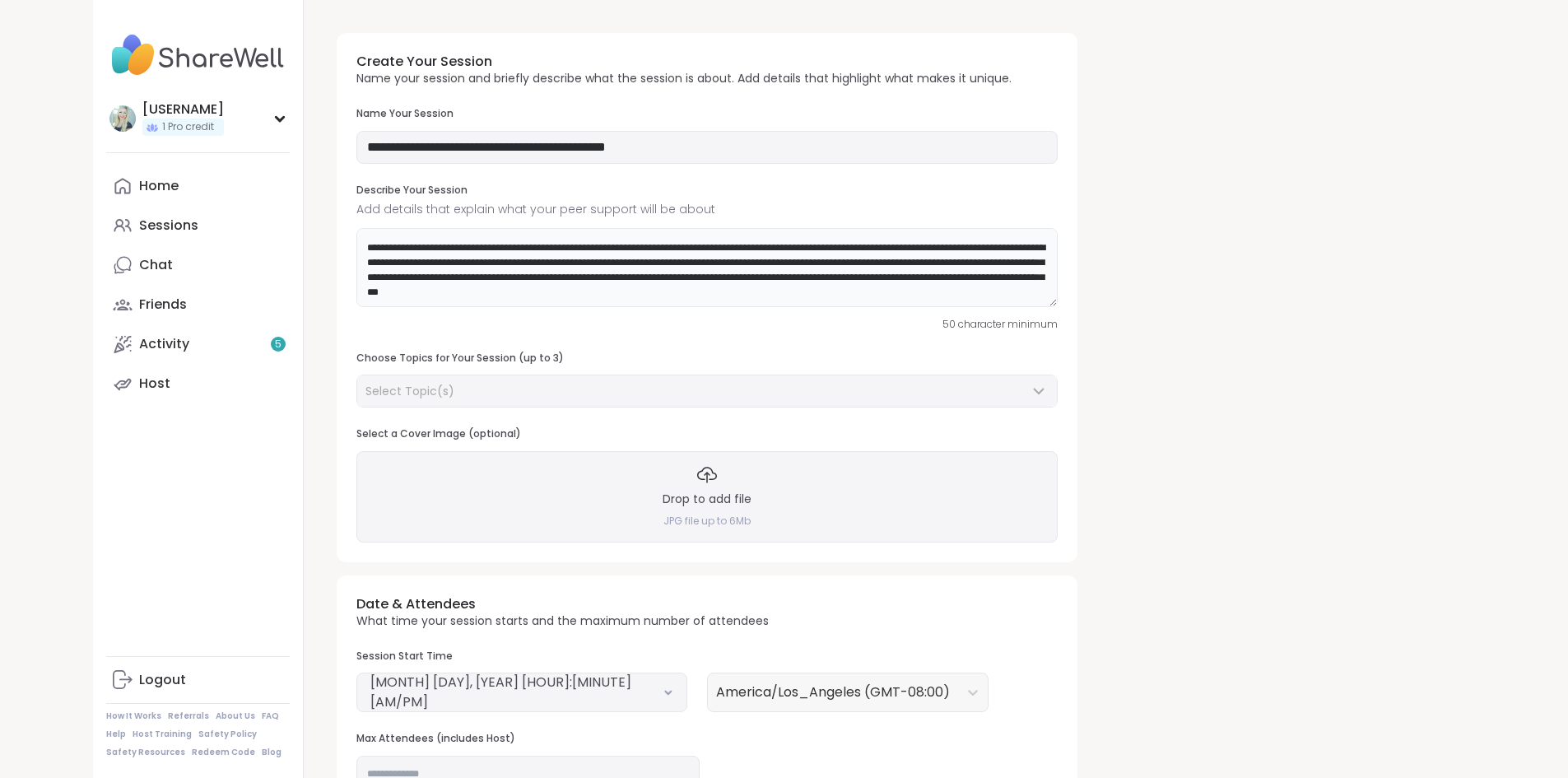 click on "**********" at bounding box center [707, 268] 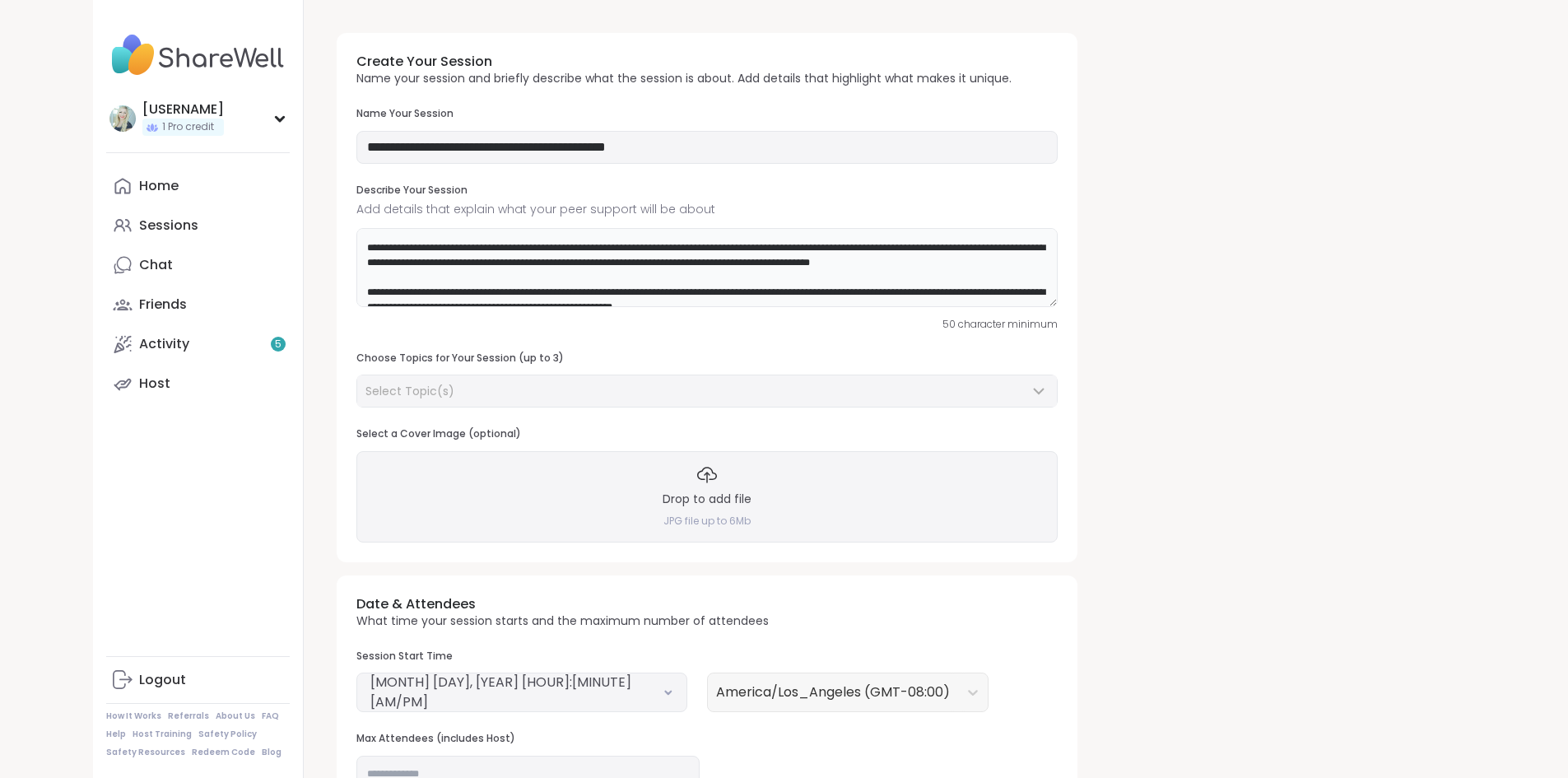 scroll, scrollTop: 40, scrollLeft: 0, axis: vertical 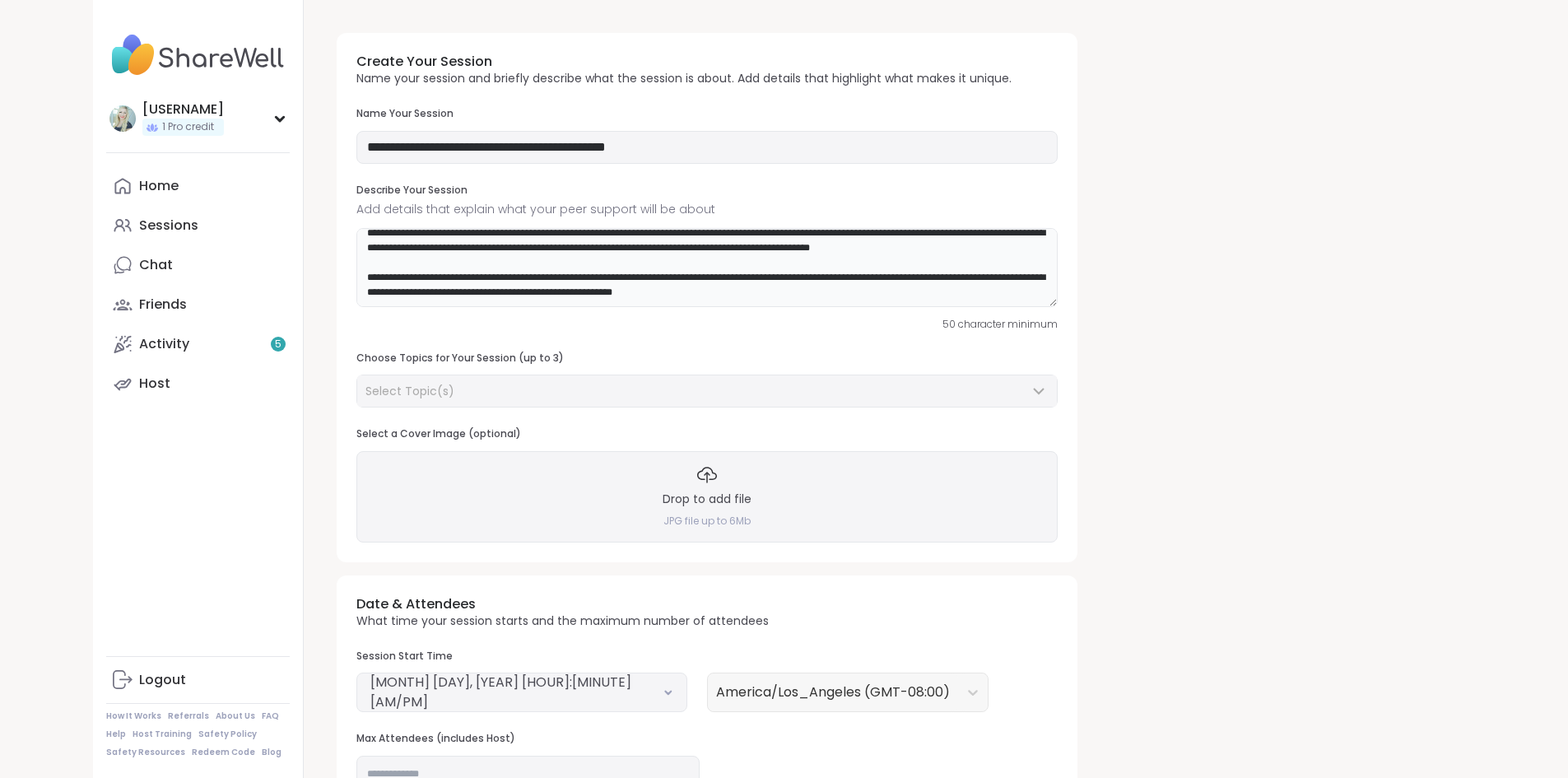 type on "**********" 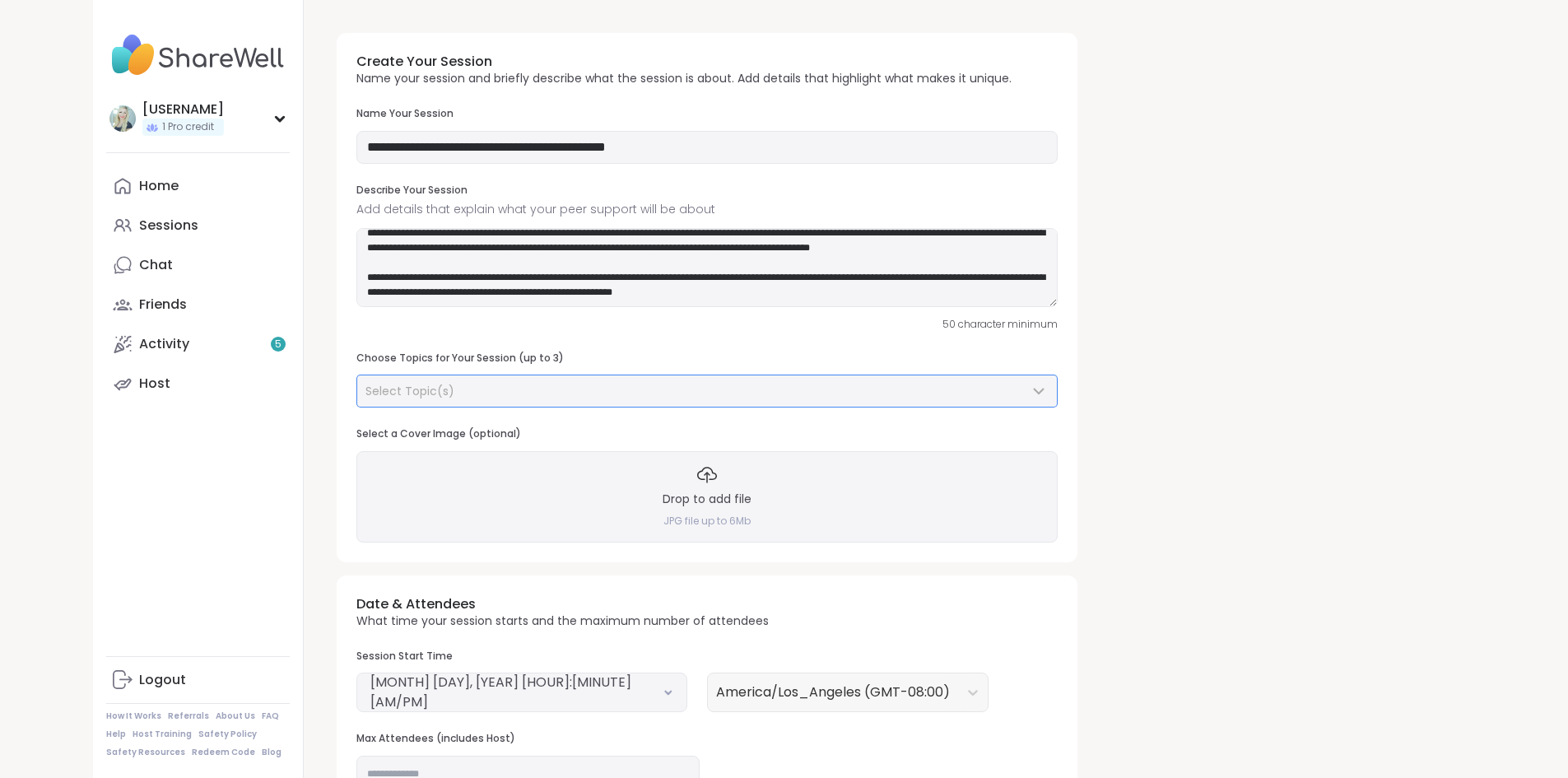 click on "Select Topic(s)" at bounding box center [707, 391] 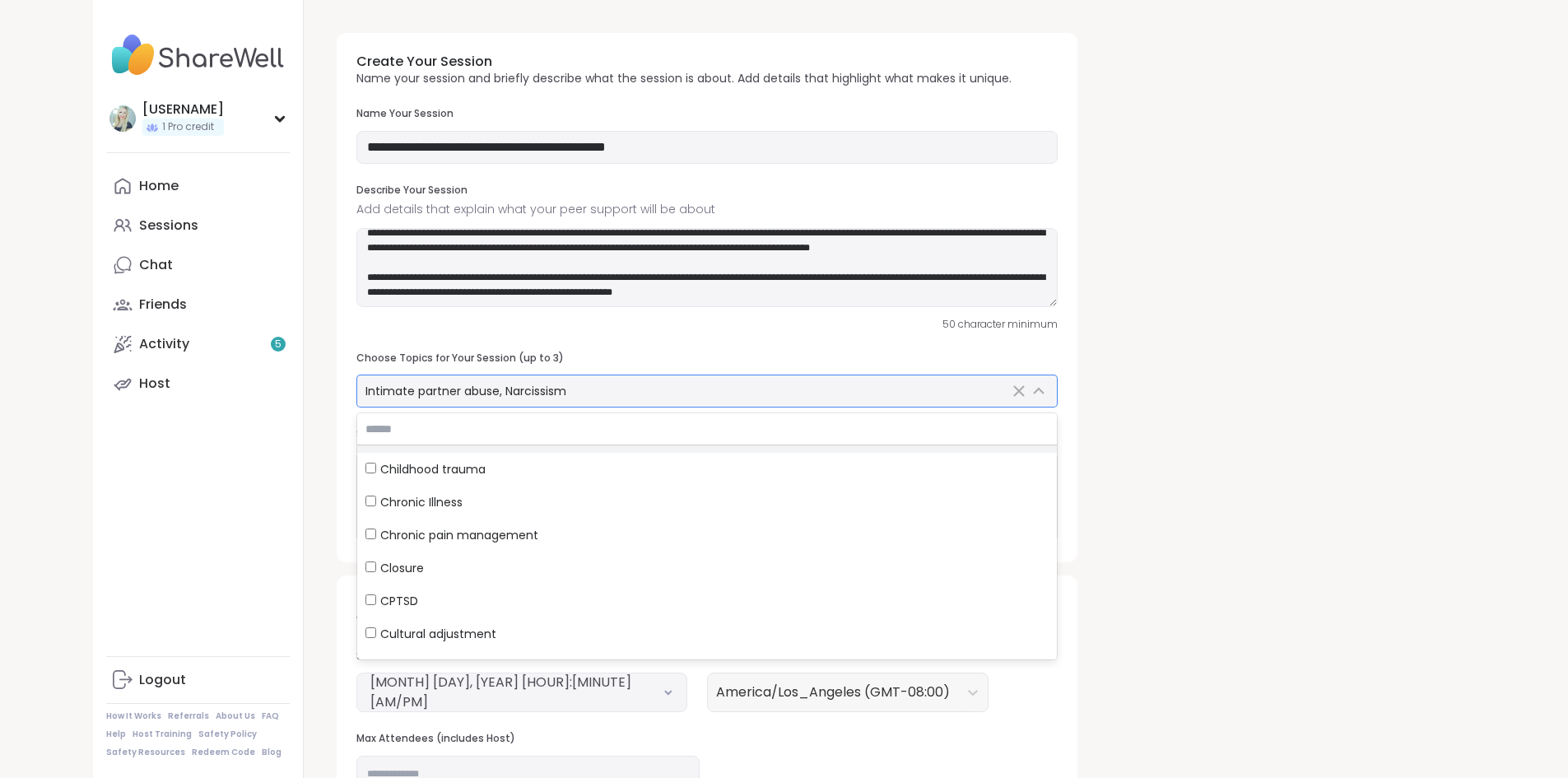 scroll, scrollTop: 1317, scrollLeft: 0, axis: vertical 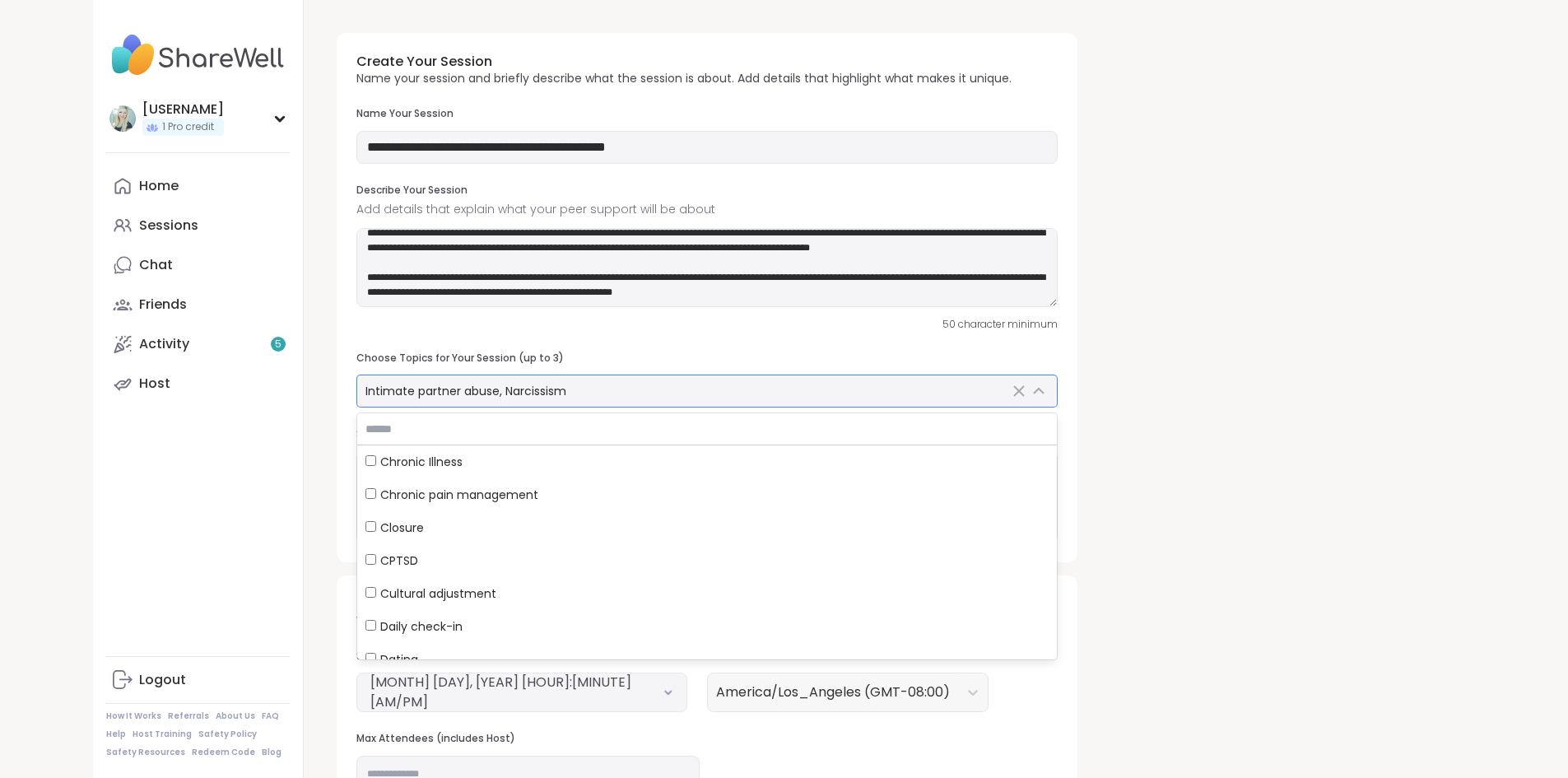 click on "Intimate partner abuse, Narcissism" at bounding box center [687, 391] 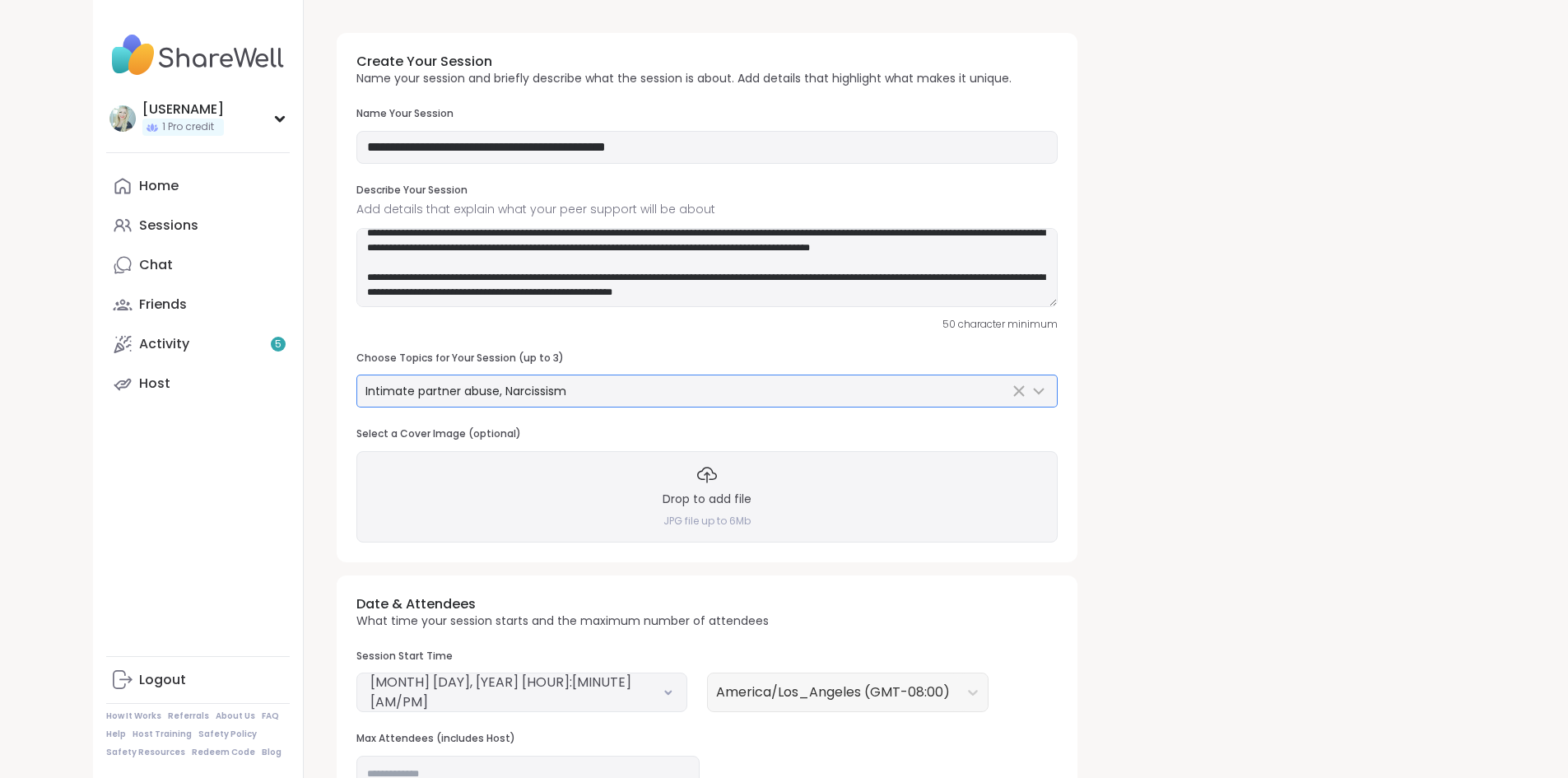 click on "Intimate partner abuse, Narcissism" at bounding box center (687, 391) 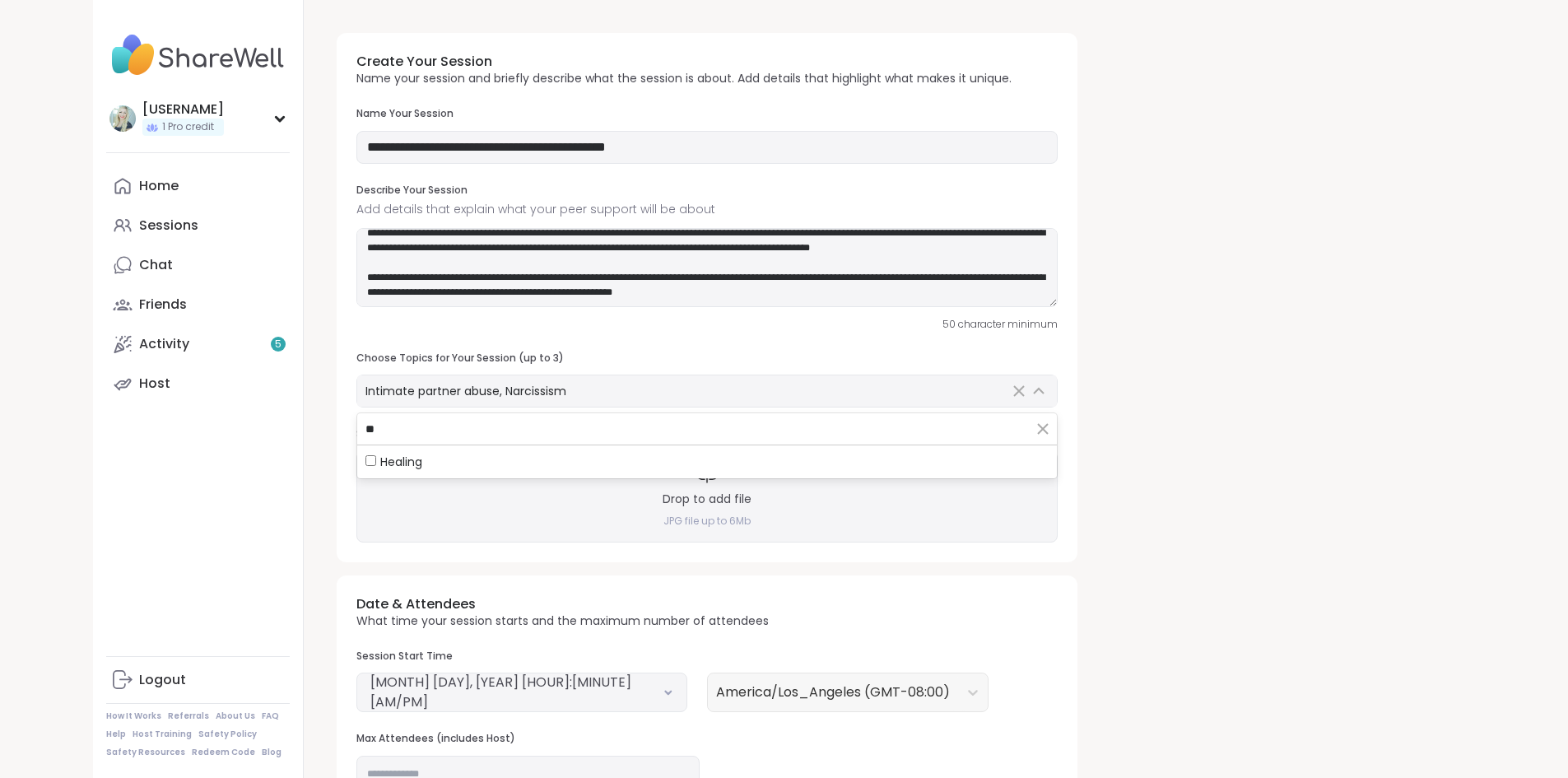 type on "*" 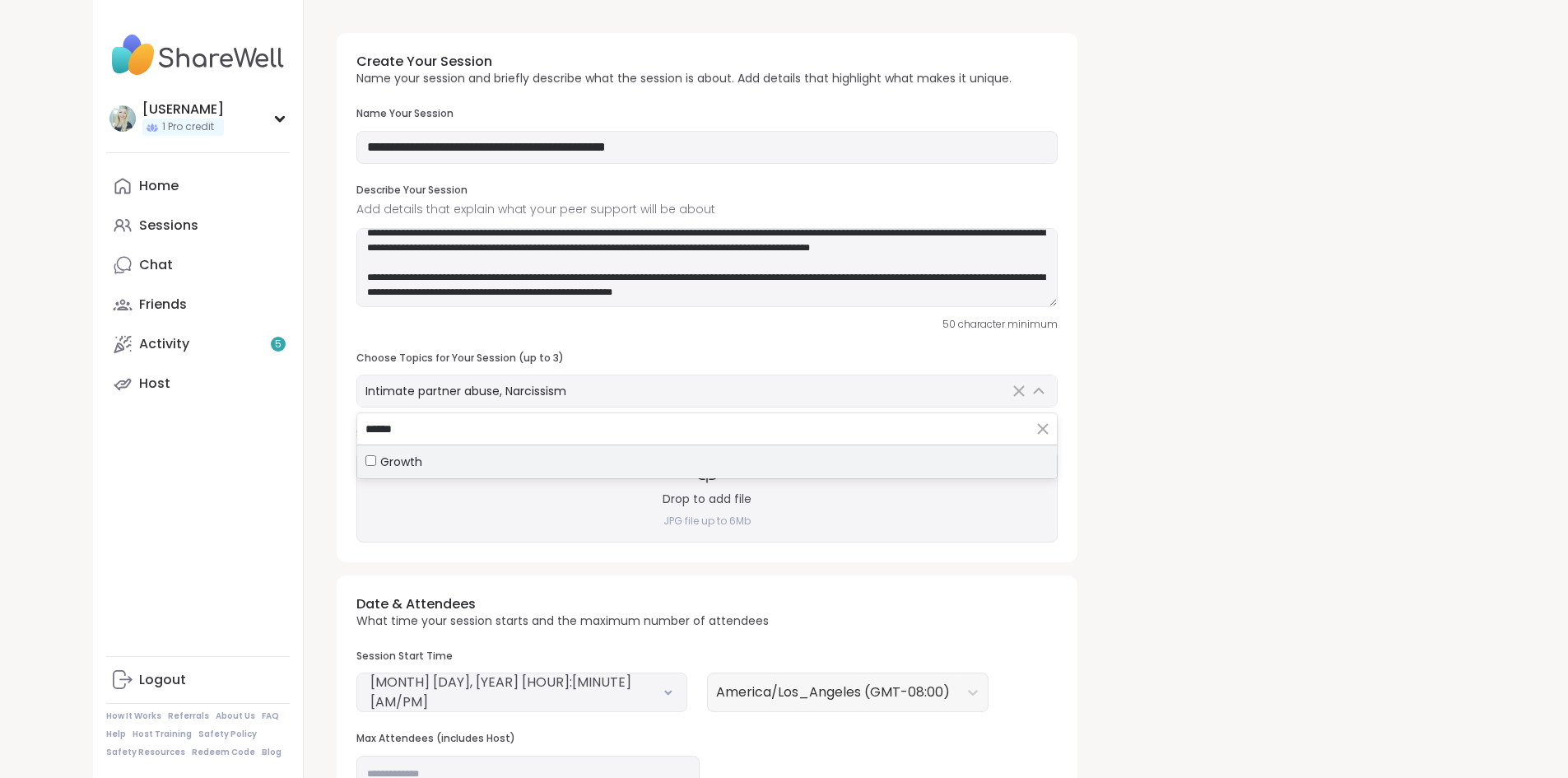 type on "******" 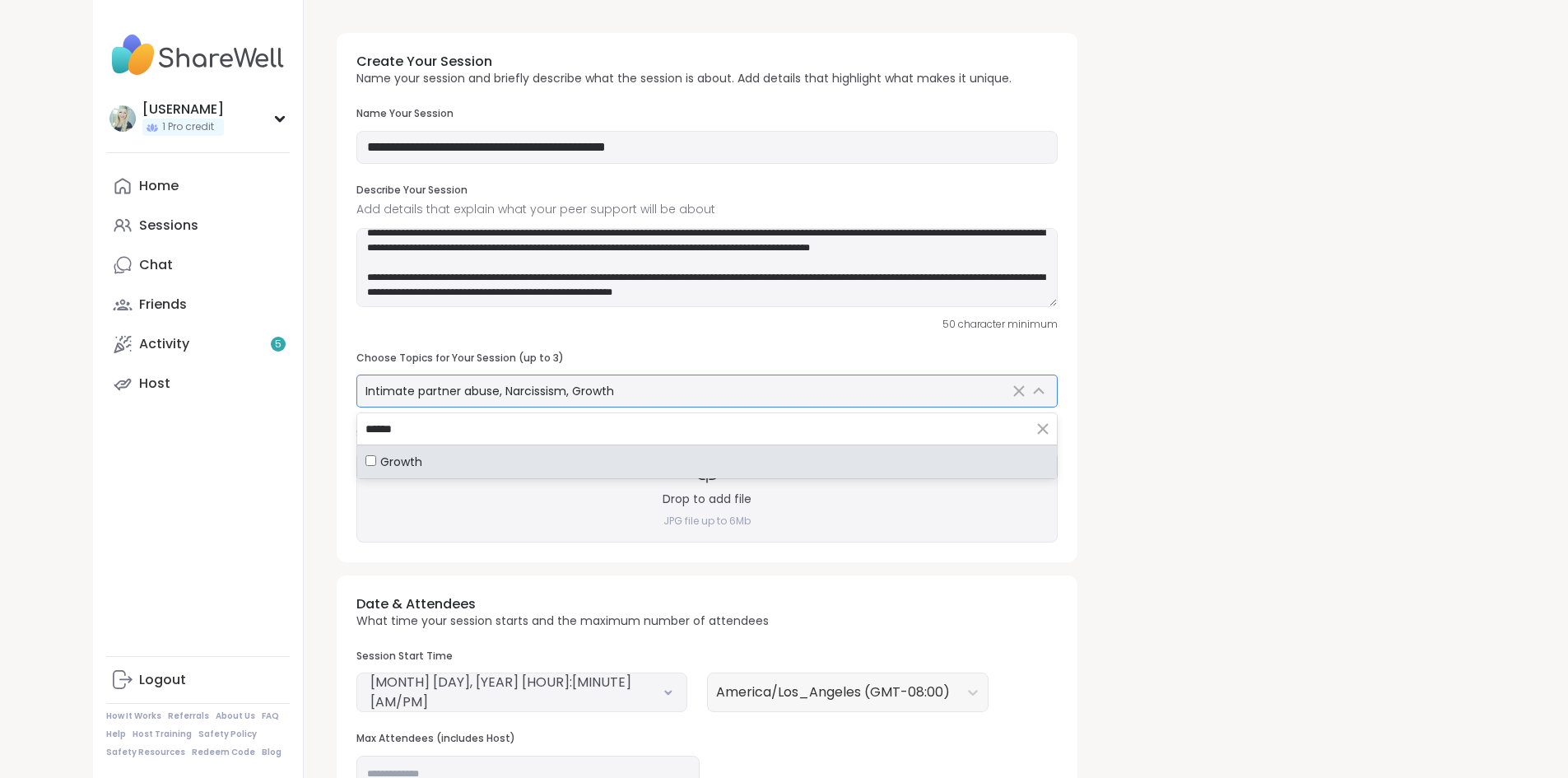 click on "Intimate partner abuse, Narcissism, Growth" at bounding box center [490, 391] 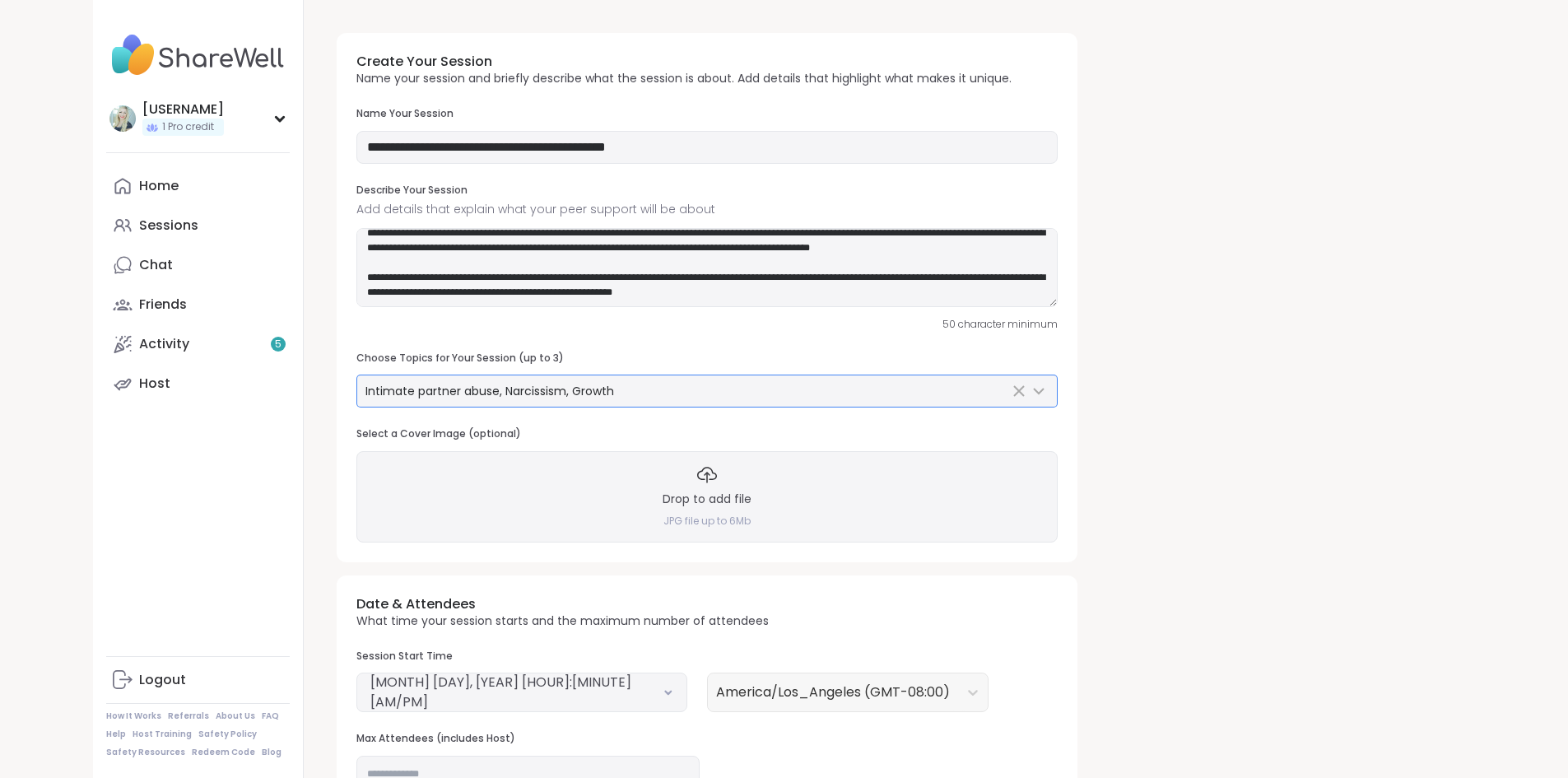 click on "Intimate partner abuse, Narcissism, Growth" at bounding box center [490, 391] 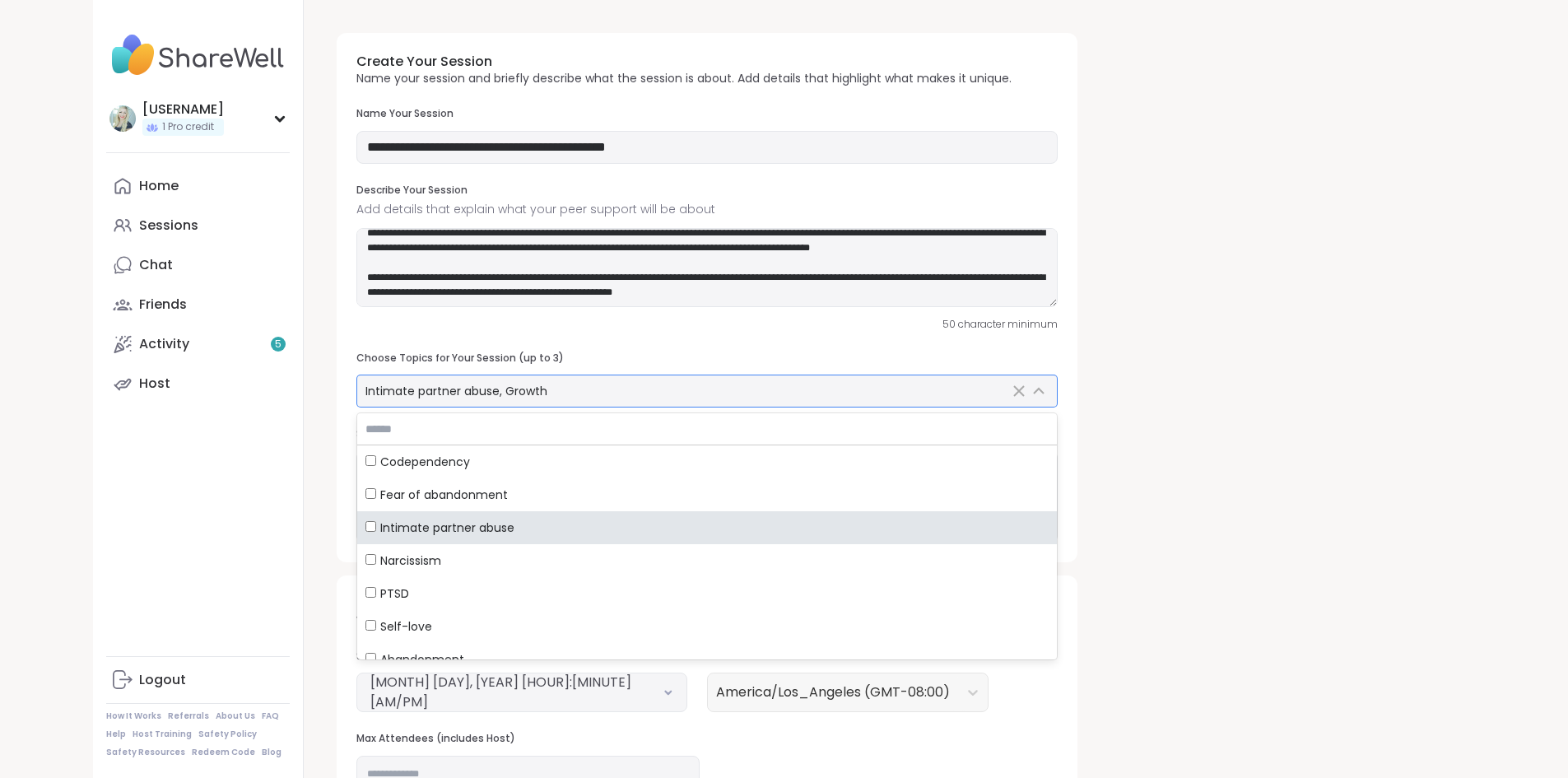 click on "Intimate partner abuse, Growth" at bounding box center (687, 391) 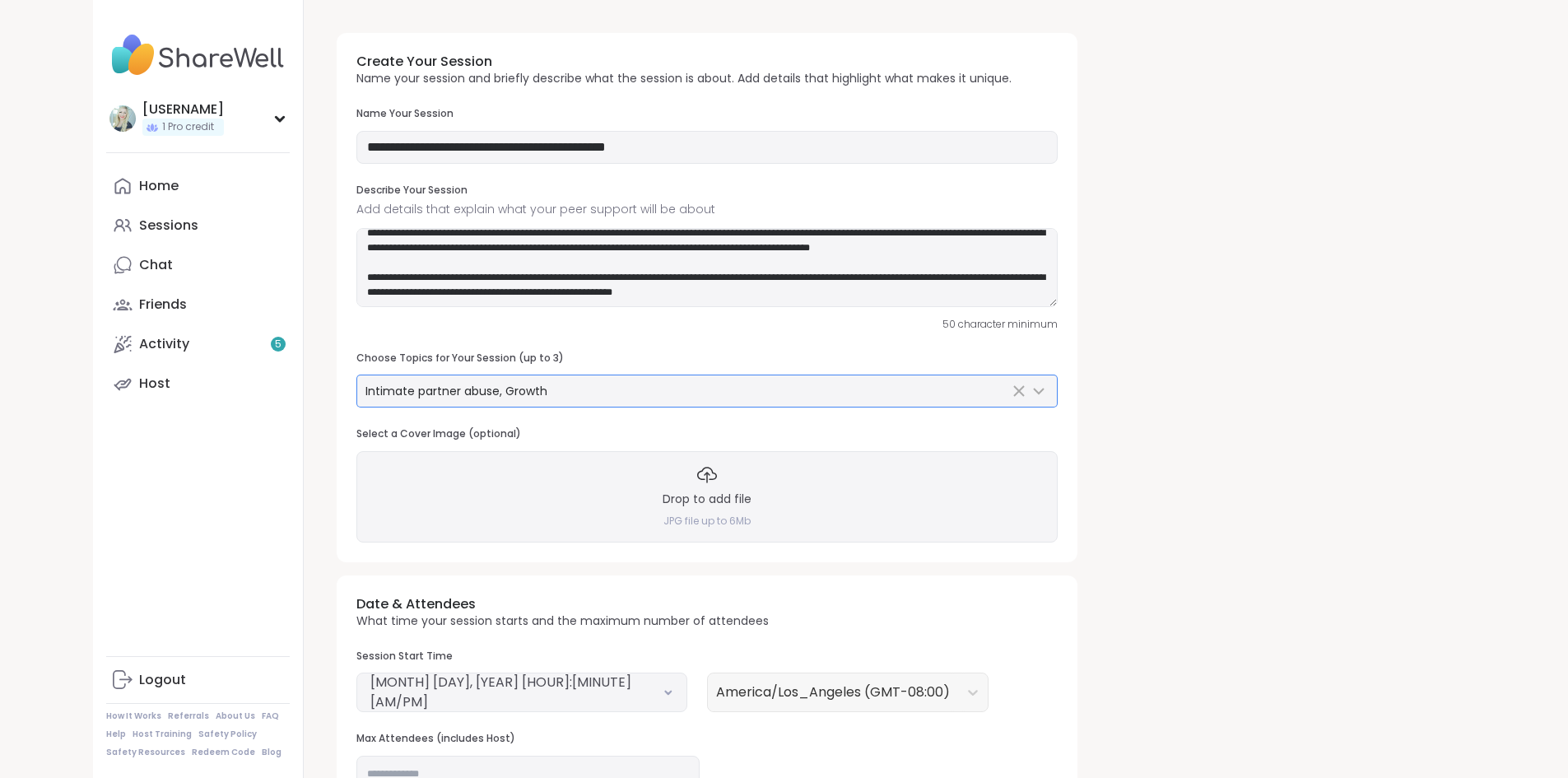 click on "Intimate partner abuse, Growth" at bounding box center (687, 391) 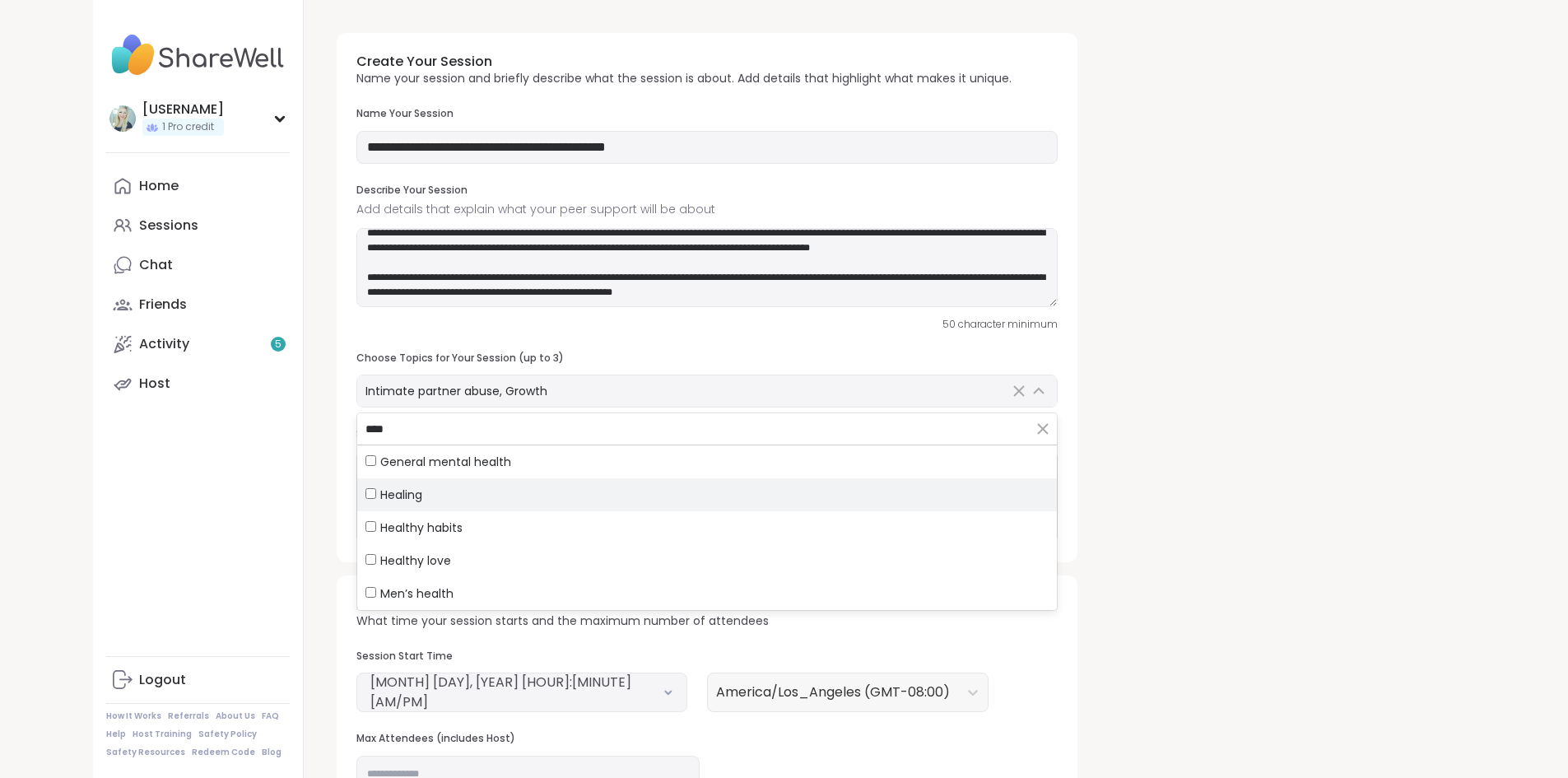 type on "****" 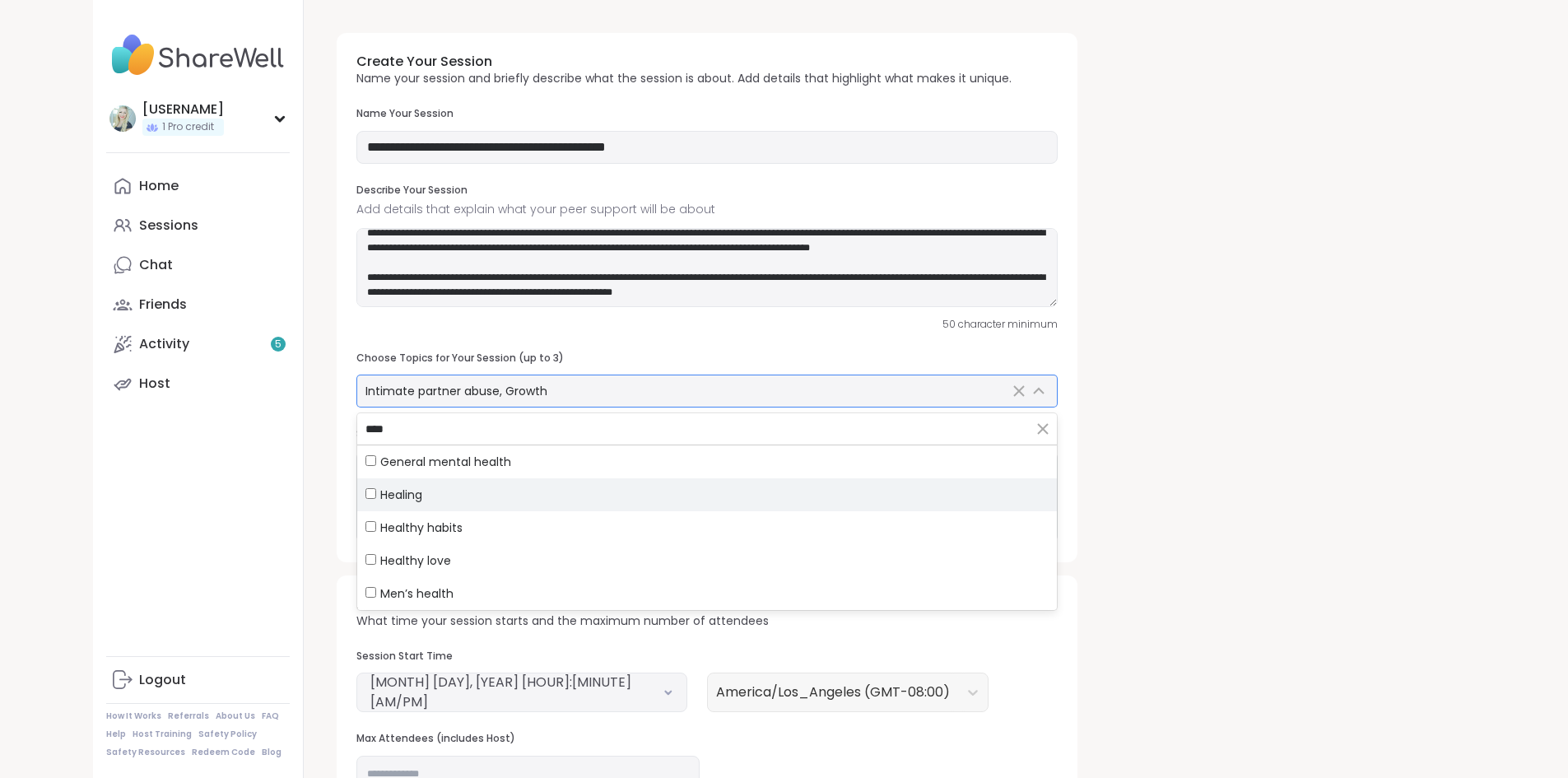 click on "Healing" at bounding box center (707, 495) 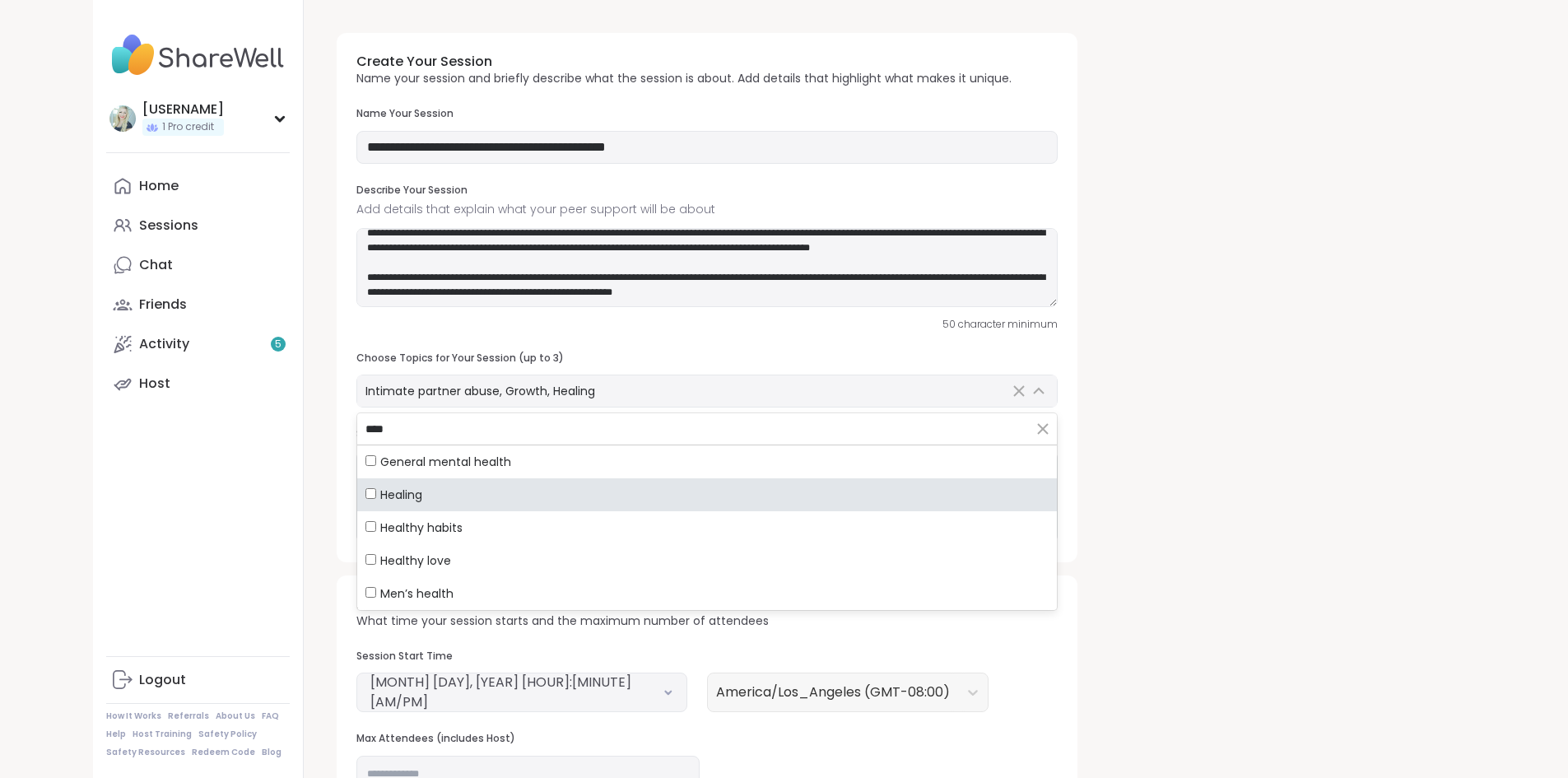click on "**********" at bounding box center (890, 566) 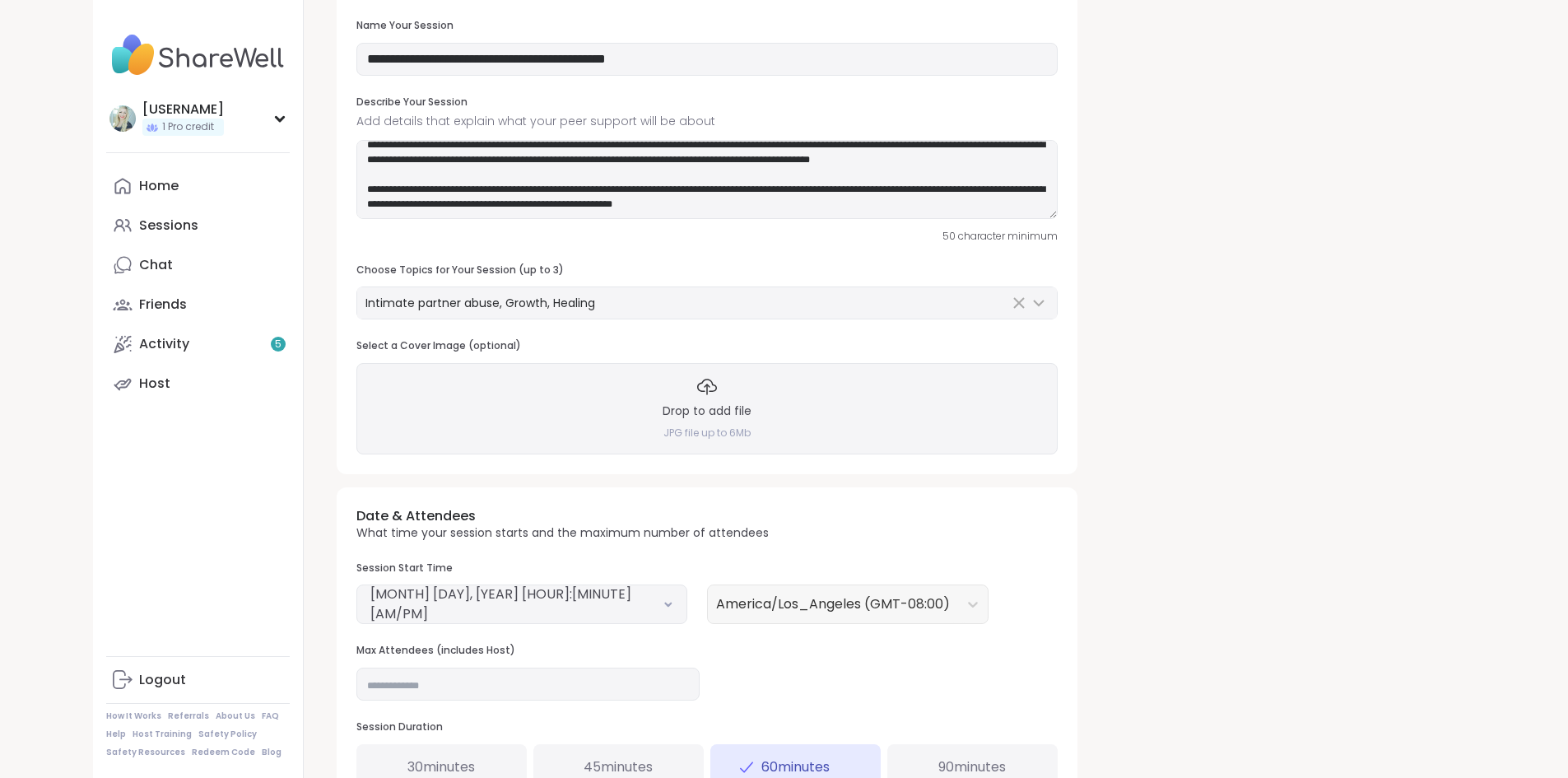 scroll, scrollTop: 247, scrollLeft: 0, axis: vertical 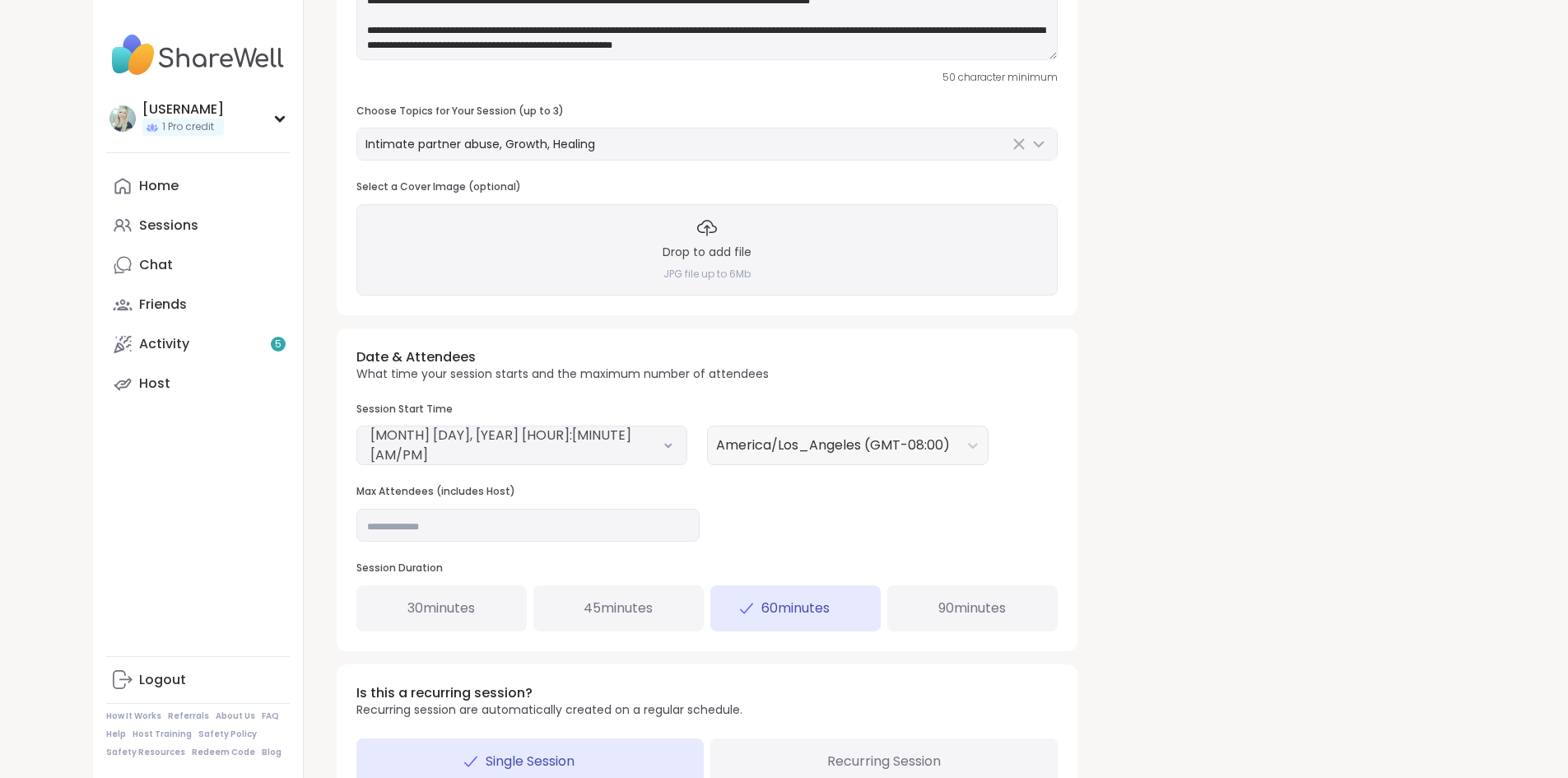 click on "August 8, 2025 1:00 PM" at bounding box center (522, 445) 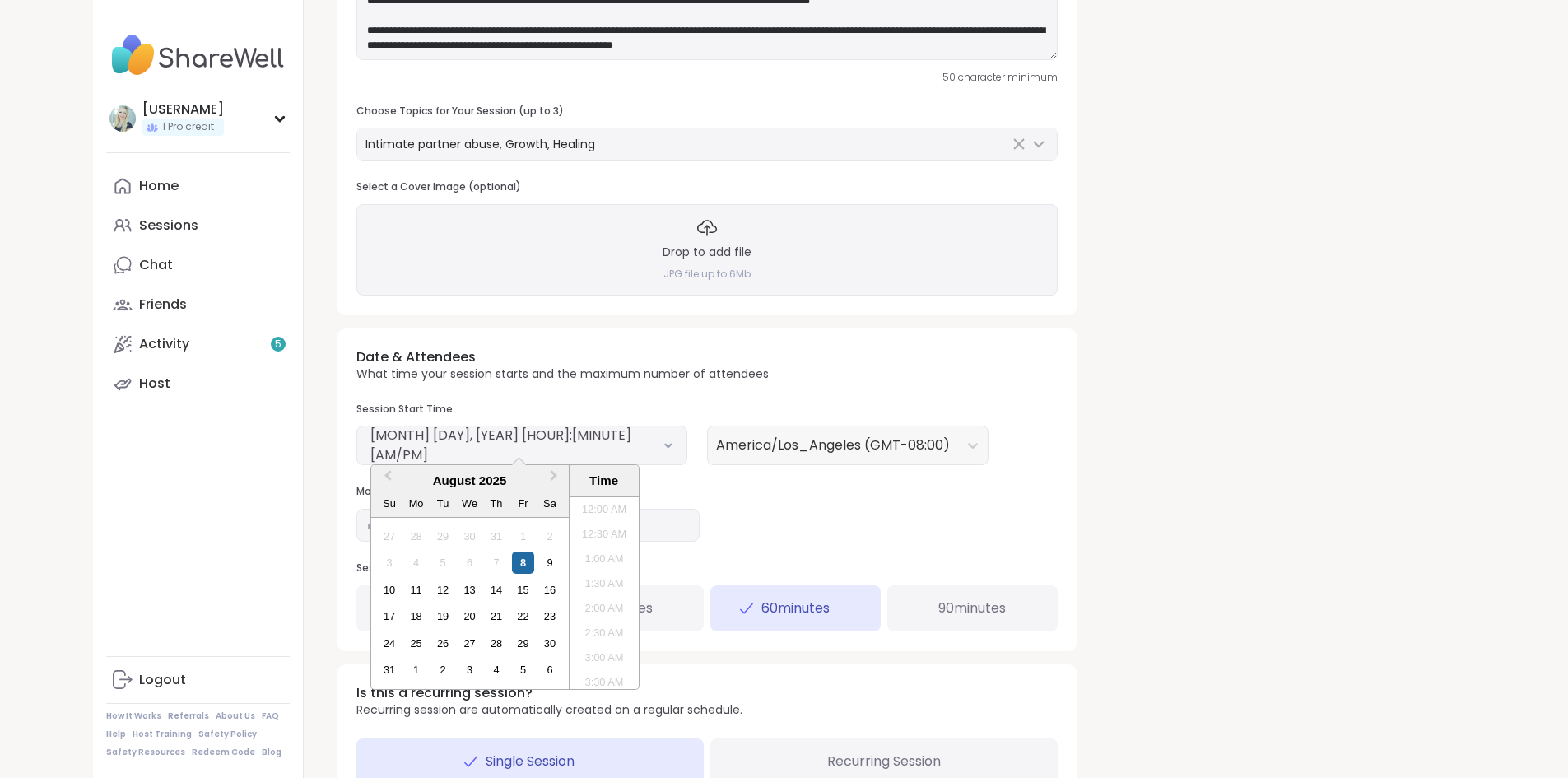 scroll, scrollTop: 559, scrollLeft: 0, axis: vertical 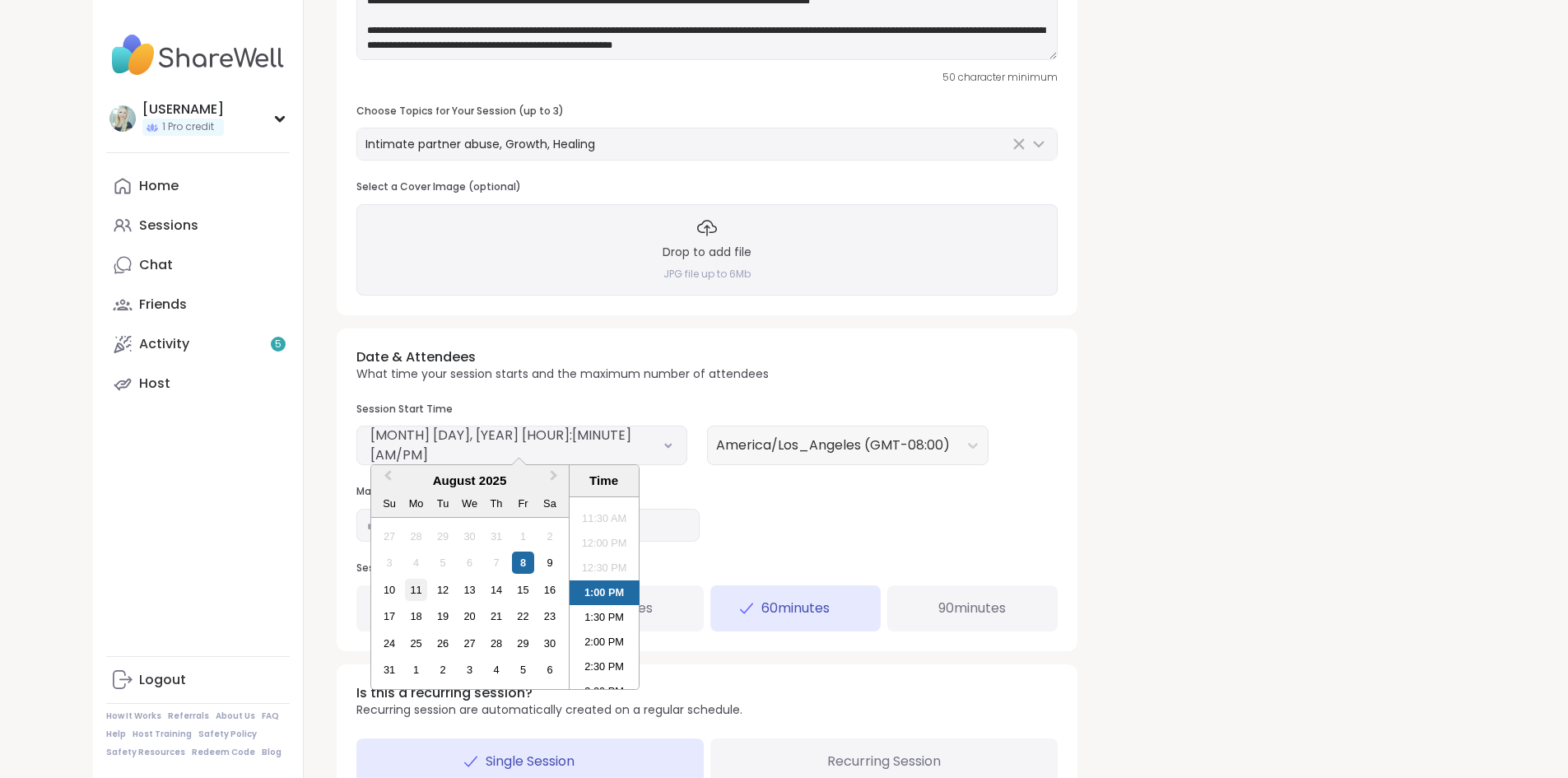 click on "11" at bounding box center (416, 589) 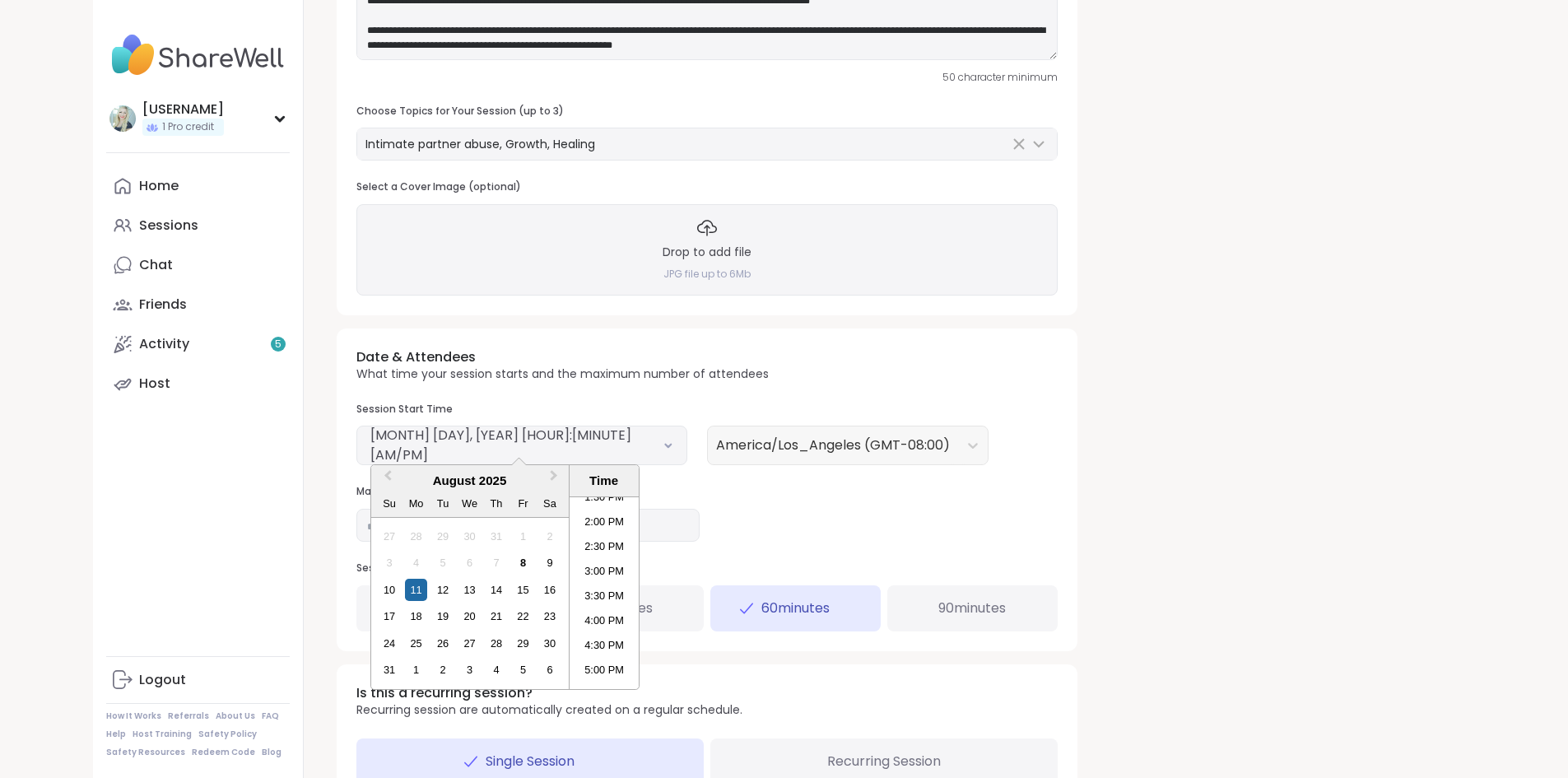 scroll, scrollTop: 752, scrollLeft: 0, axis: vertical 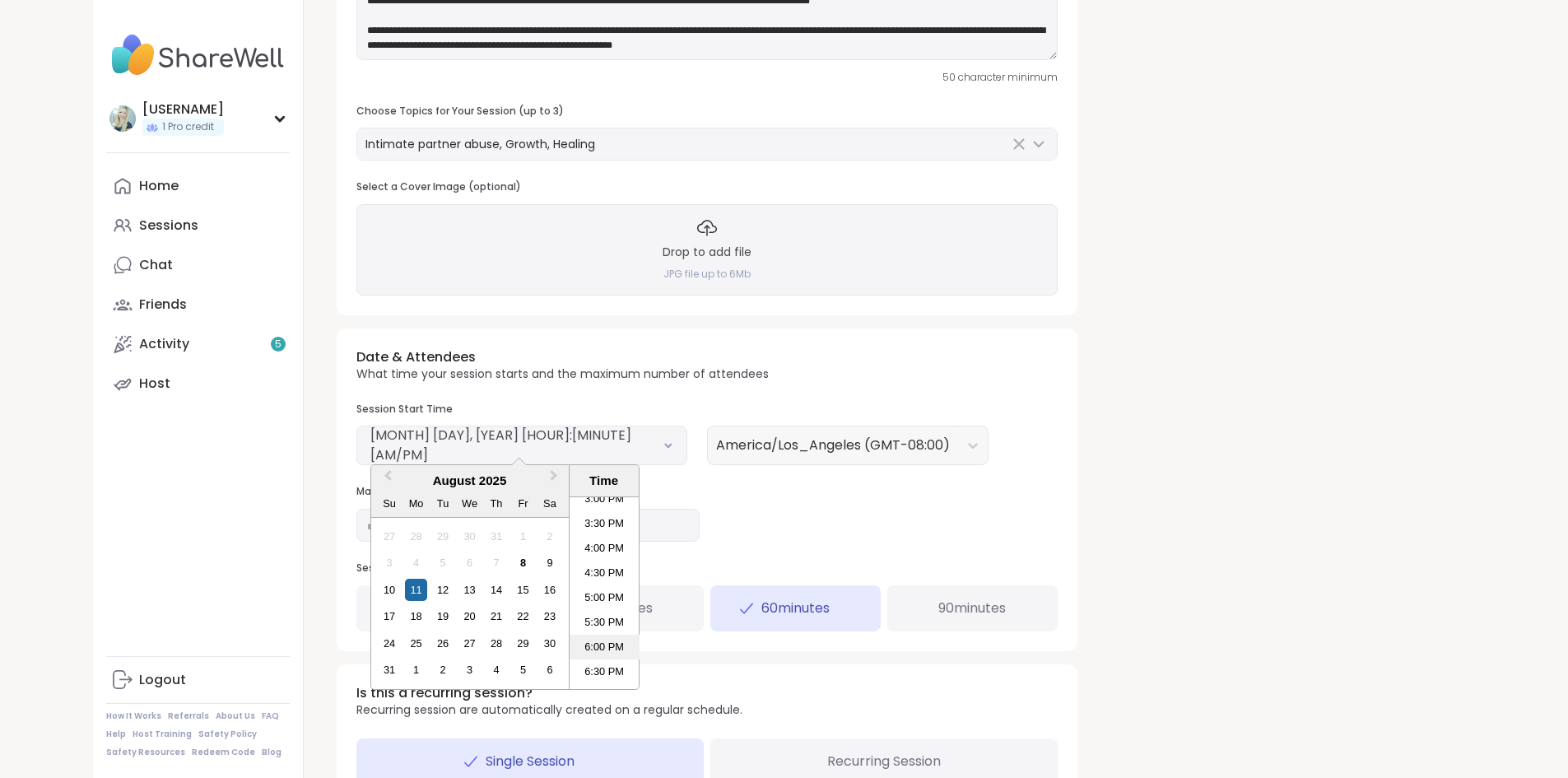 click on "6:00 PM" at bounding box center (604, 647) 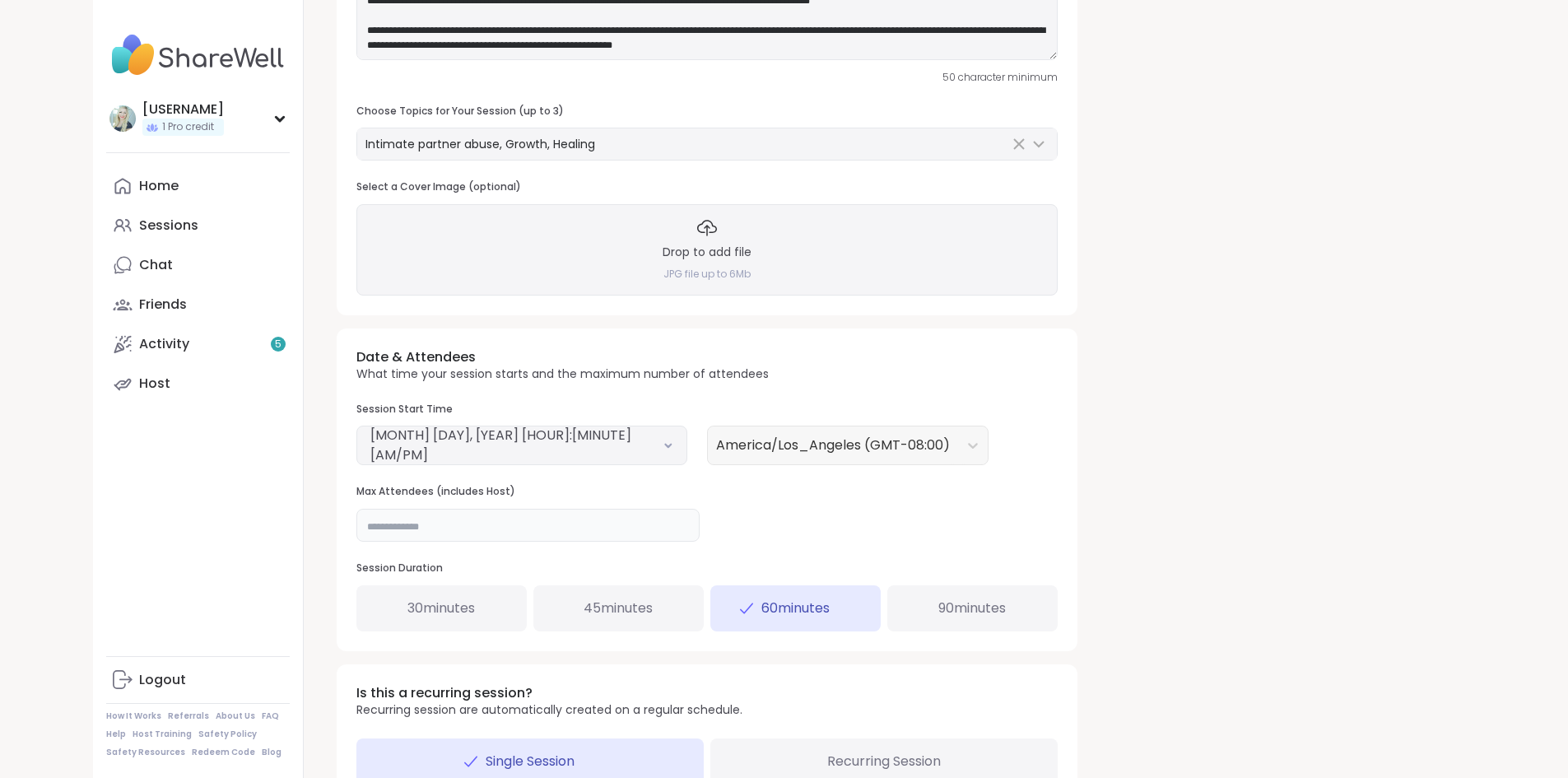 drag, startPoint x: 376, startPoint y: 532, endPoint x: 266, endPoint y: 522, distance: 110.45361 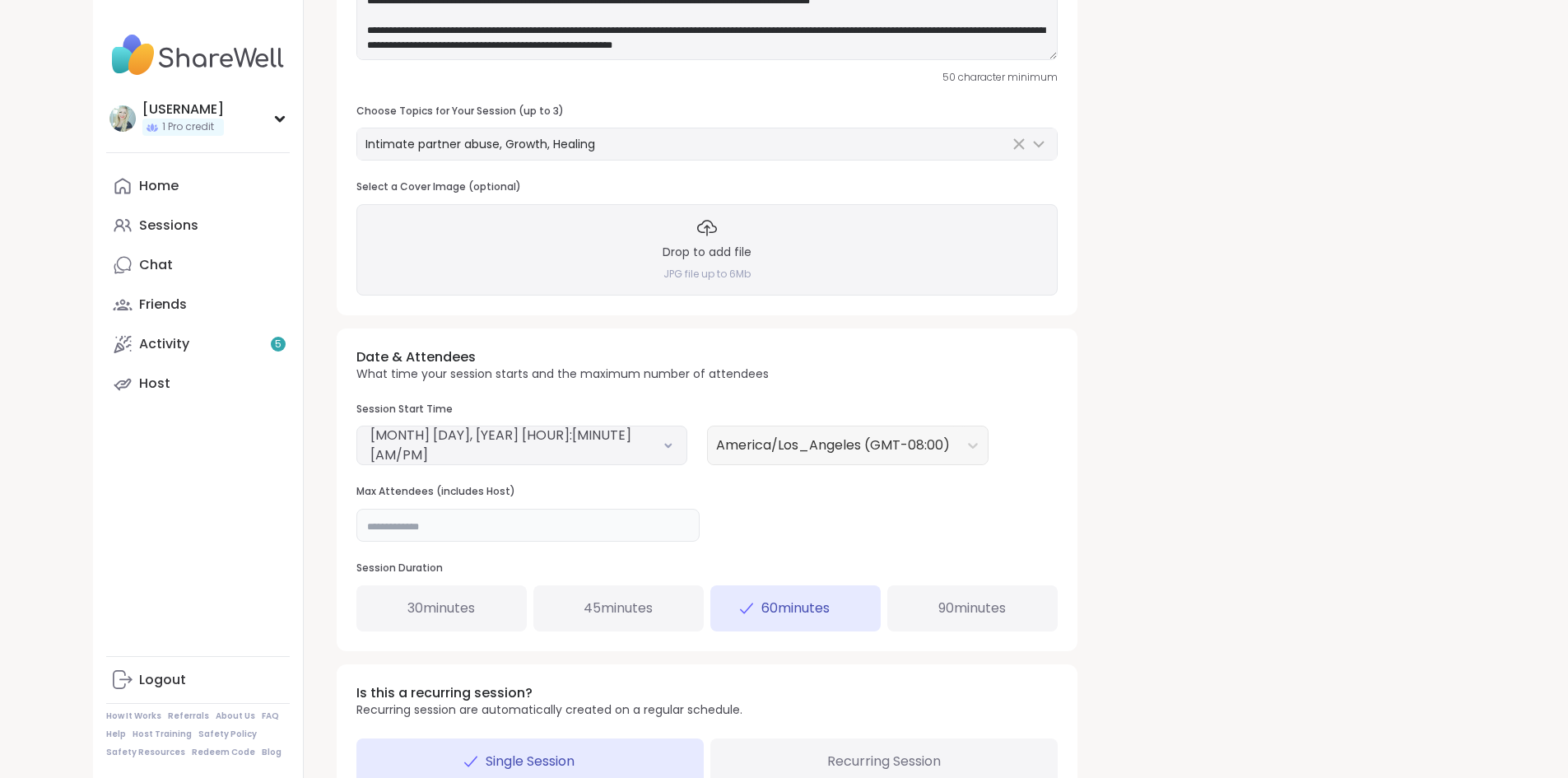 type on "**" 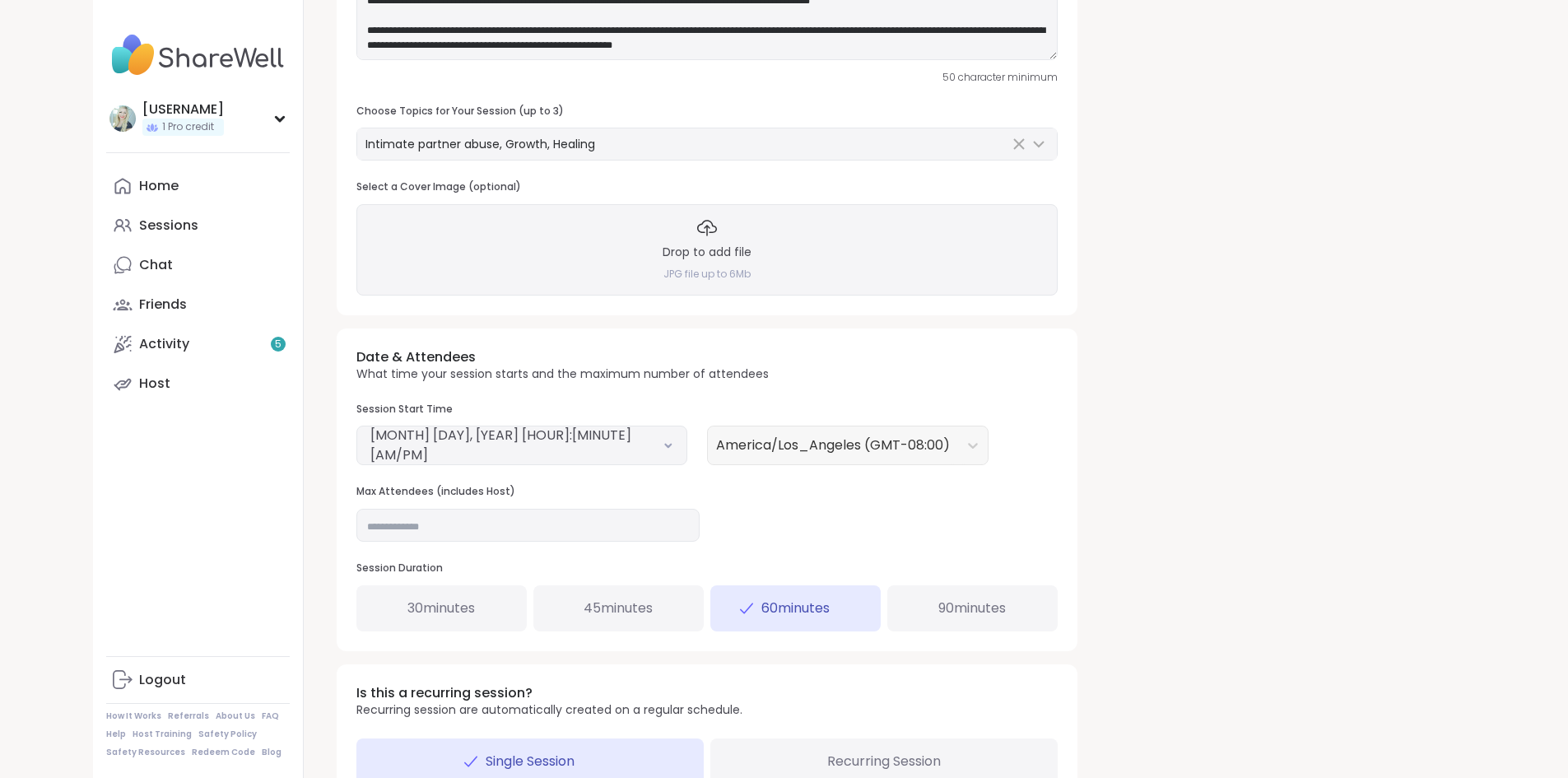 click on "Date & Attendees What time your session starts and the maximum number of attendees Session Start Time   Selected date: Monday, August 11th, 2025 at 6:00 PM August 11, 2025 6:00 PM America/Los_Angeles (GMT-08:00) Max Attendees (includes Host)   ** Session Duration   30  minutes 45  minutes 60  minutes 90  minutes" at bounding box center (707, 490) 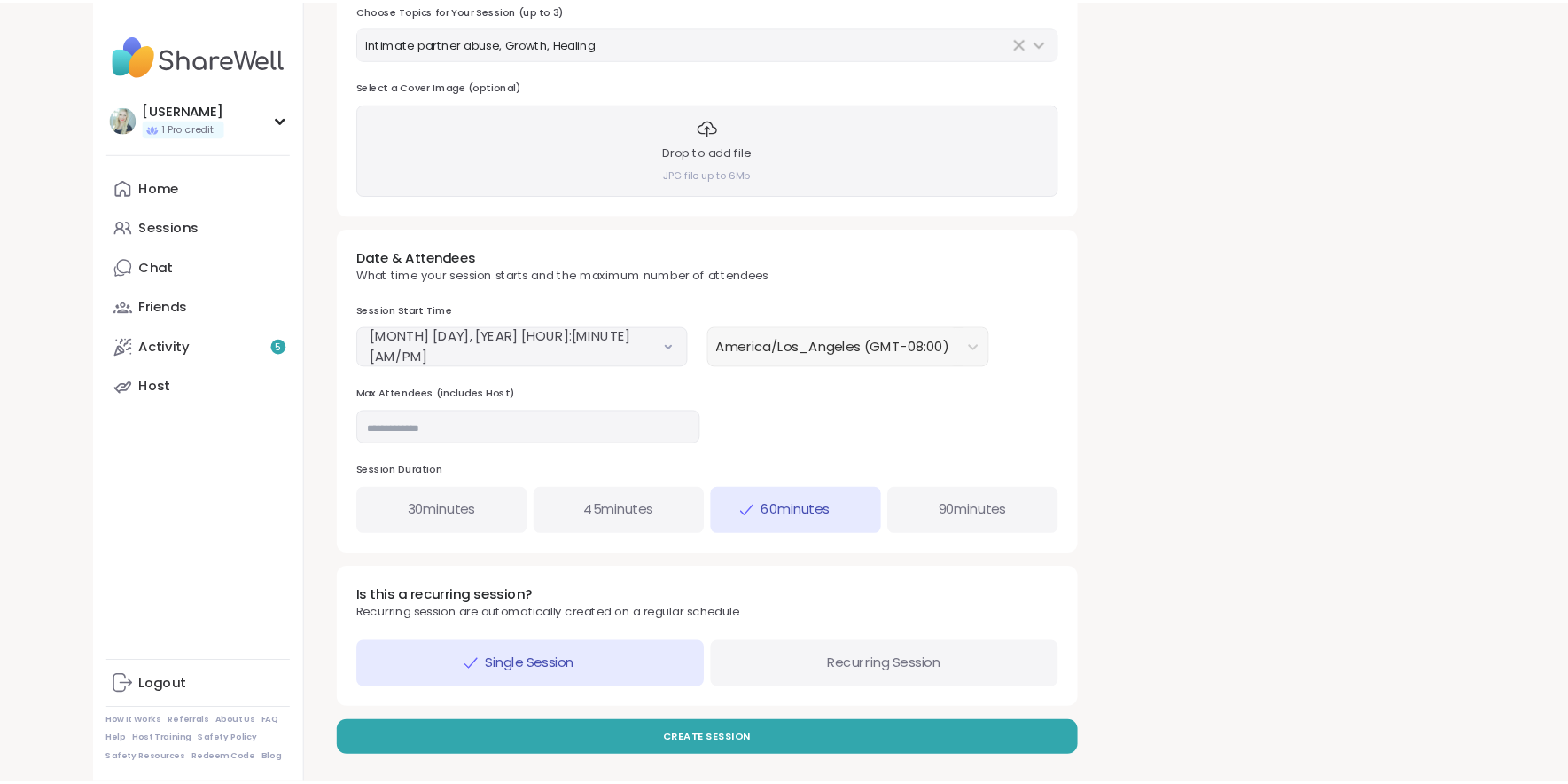 scroll, scrollTop: 378, scrollLeft: 0, axis: vertical 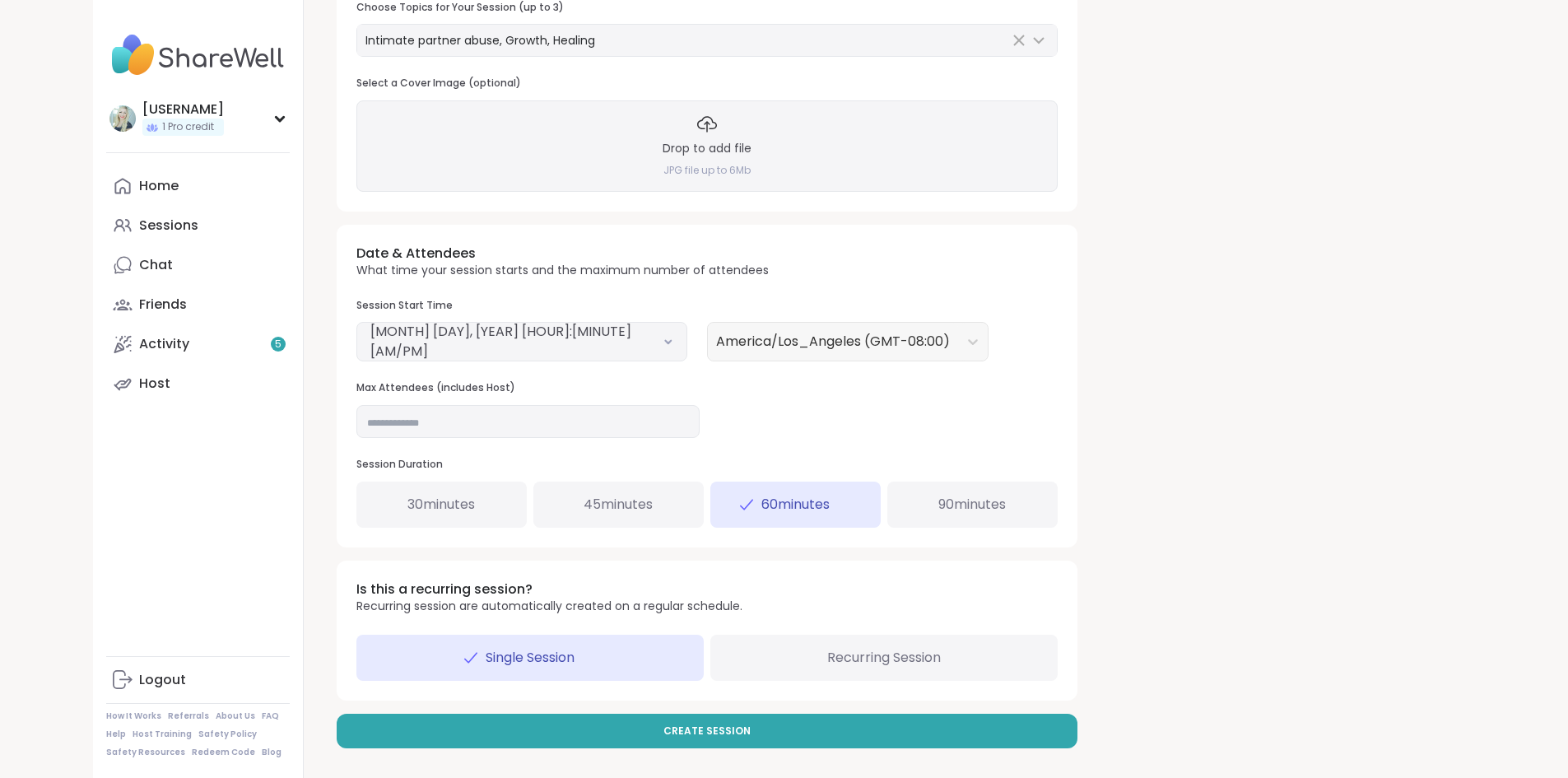 click on "Drop to add file JPG file up to 6Mb" at bounding box center (707, 146) 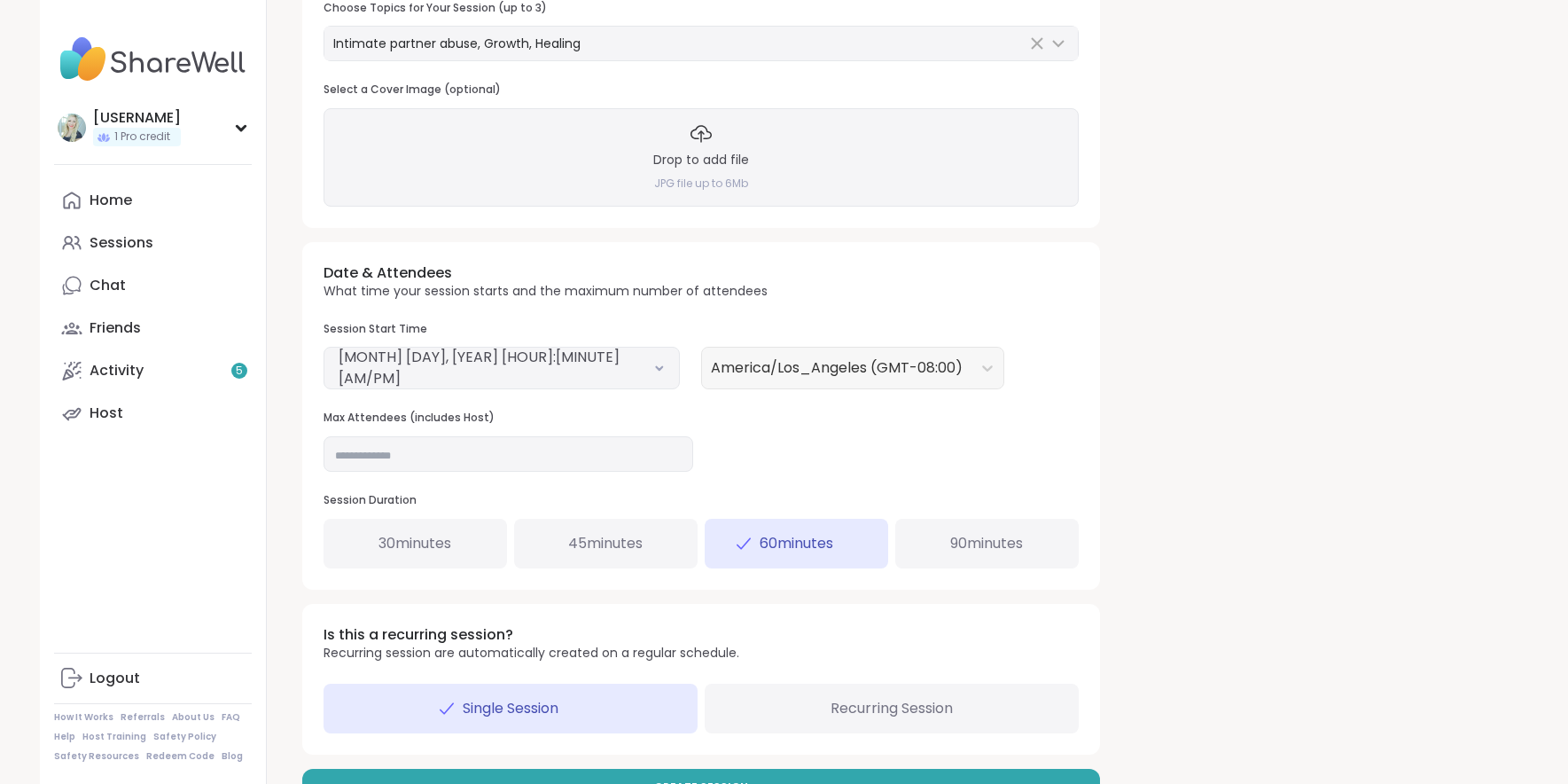 click on "Drop to add file JPG file up to 6Mb" at bounding box center (701, 157) 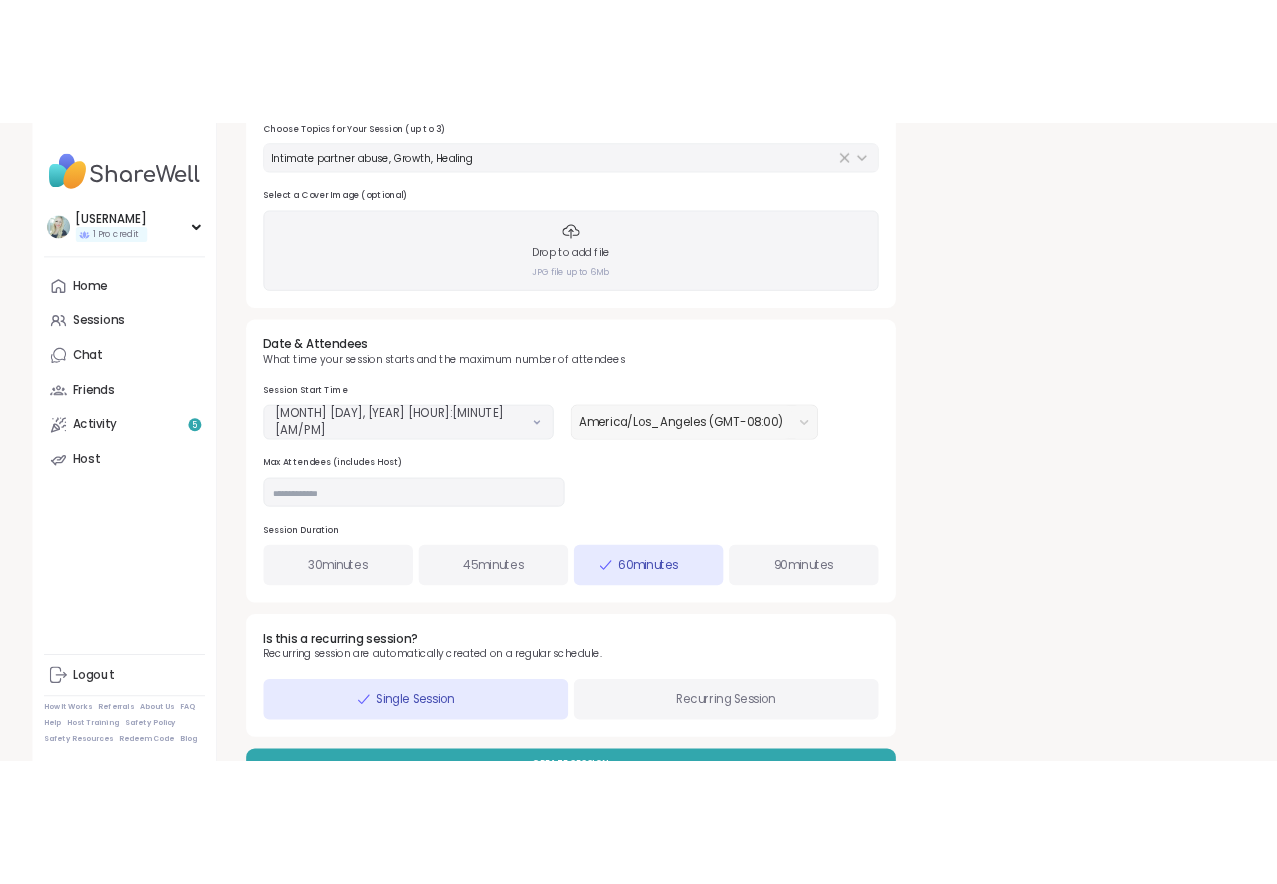 scroll, scrollTop: 0, scrollLeft: 0, axis: both 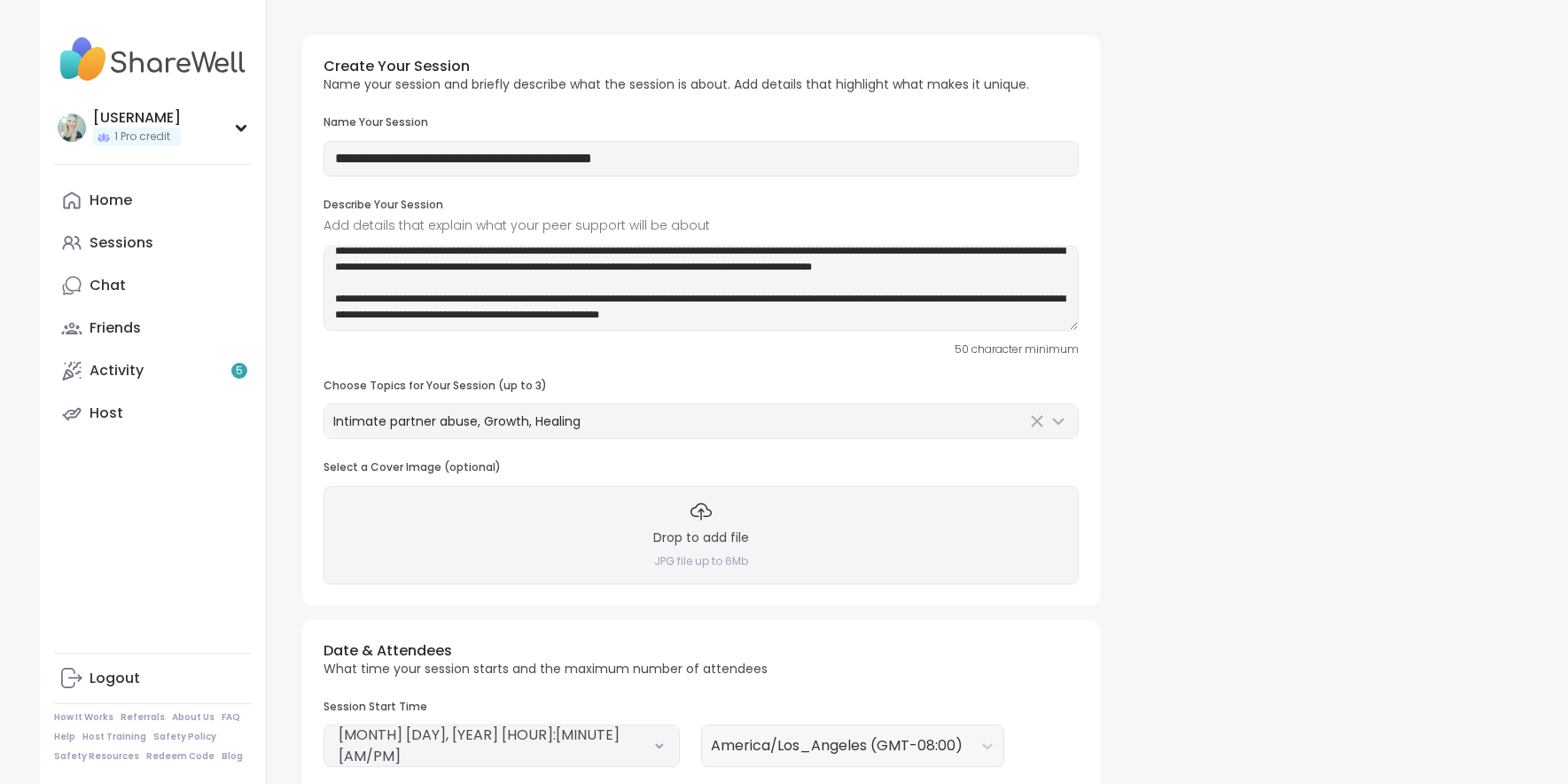 click on "Drop to add file" at bounding box center [701, 538] 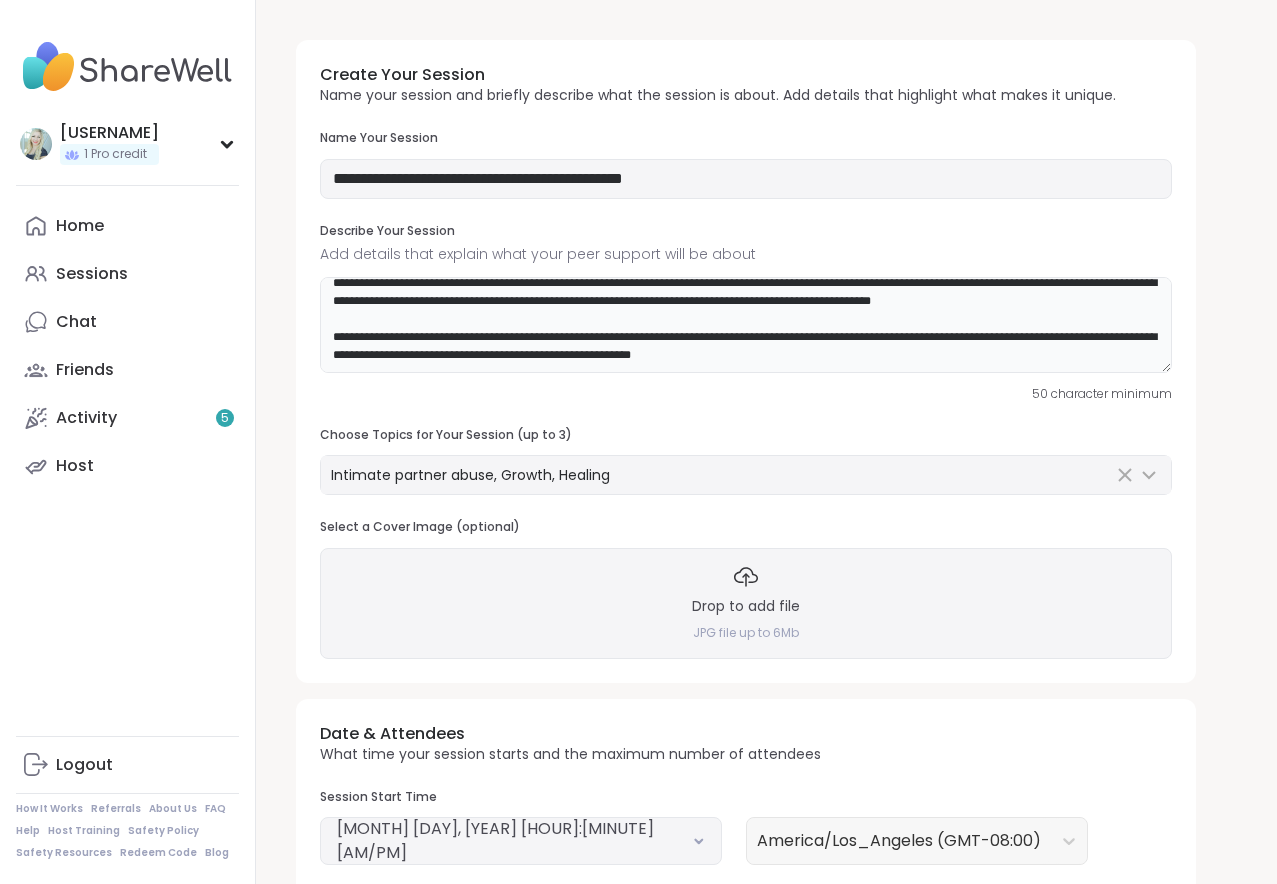 click on "**********" at bounding box center [746, 325] 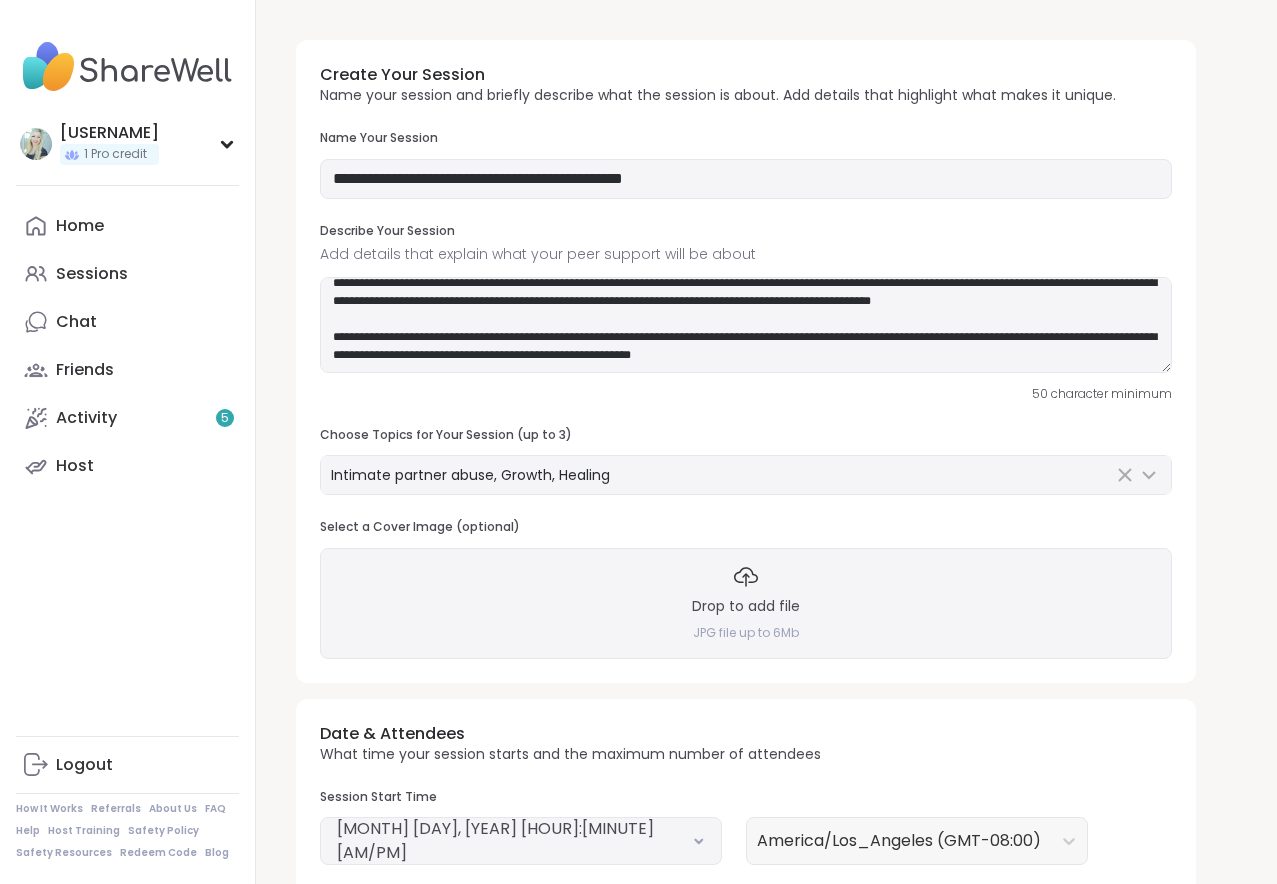 click on "Drop to add file JPG file up to 6Mb" at bounding box center [746, 603] 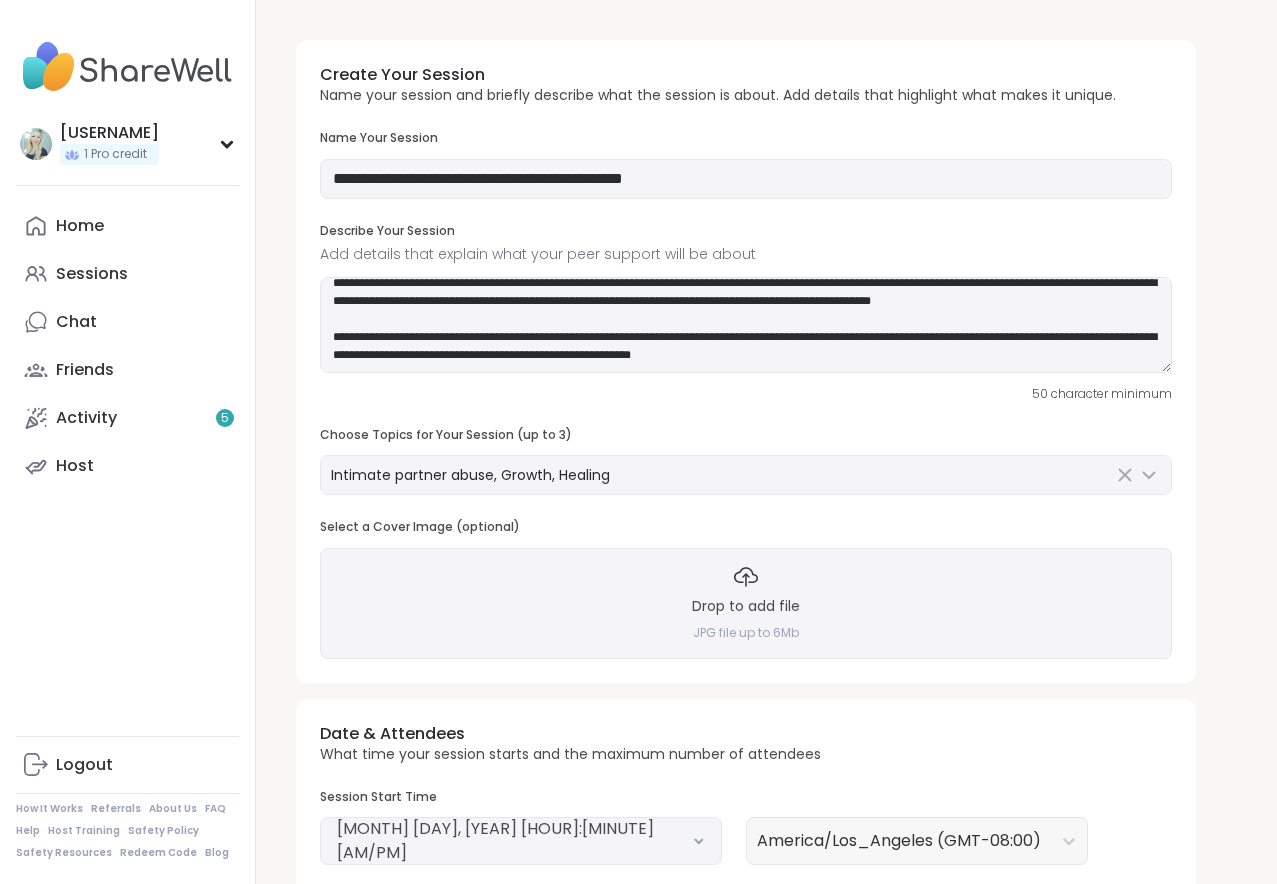 click on "Drop to add file JPG file up to 6Mb" at bounding box center [746, 603] 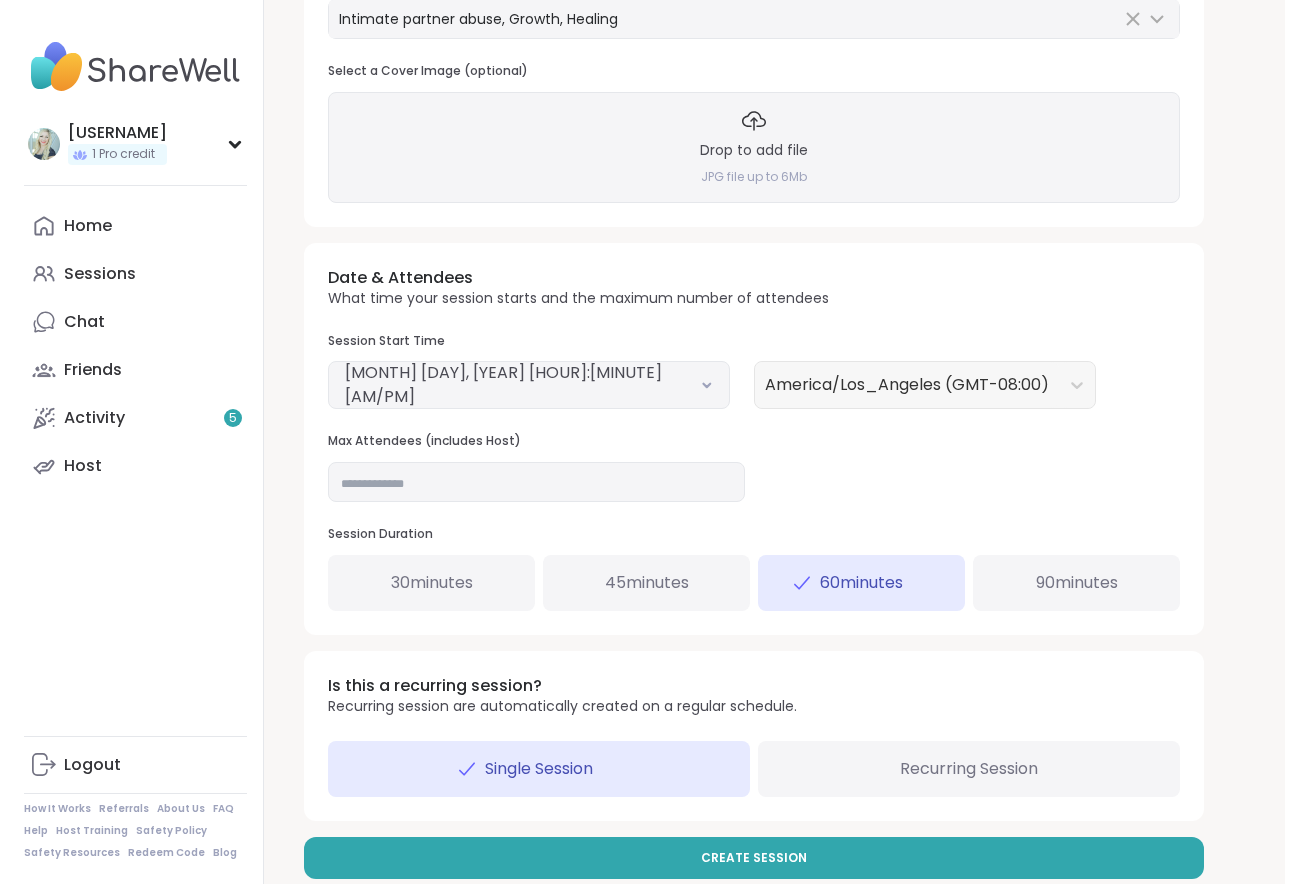scroll, scrollTop: 487, scrollLeft: 0, axis: vertical 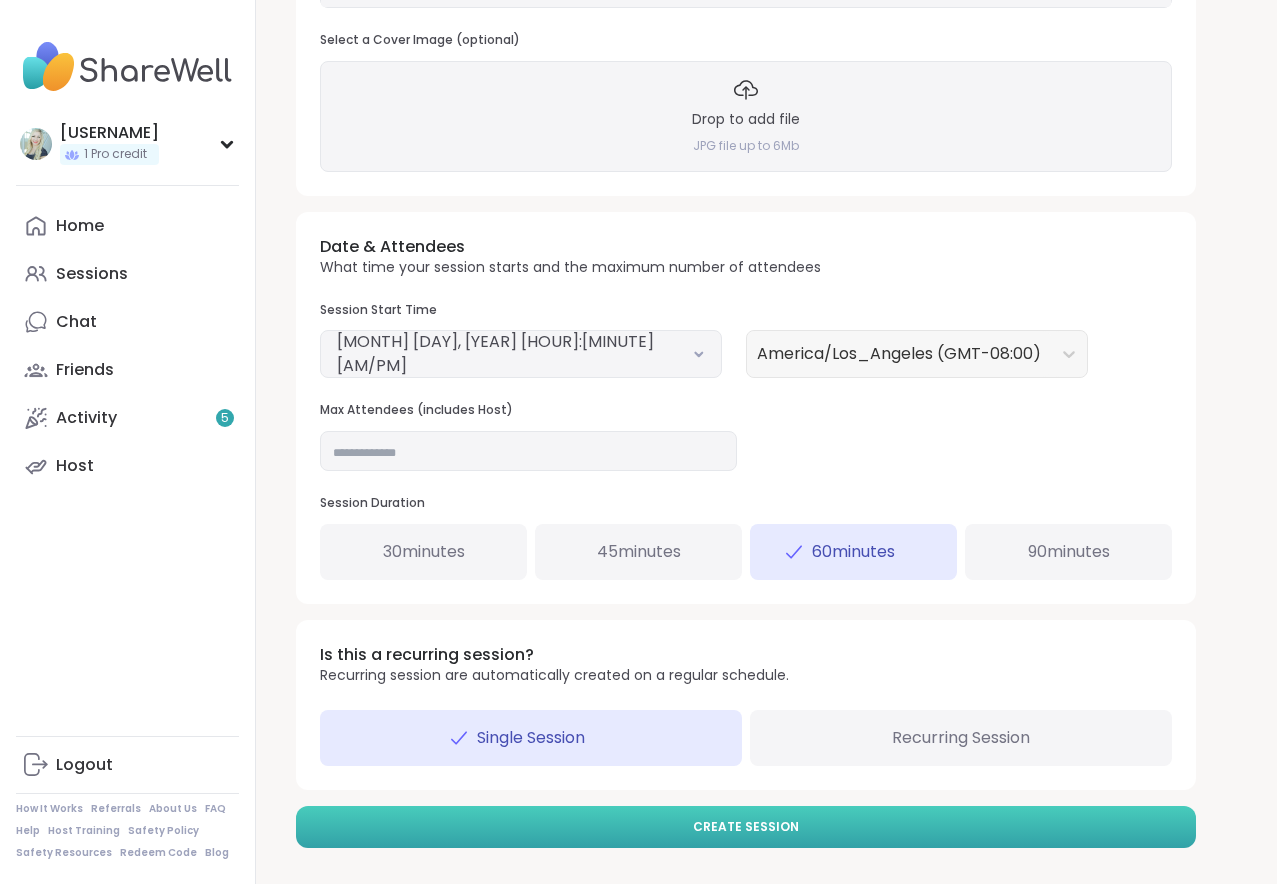 click on "Create Session" at bounding box center [746, 827] 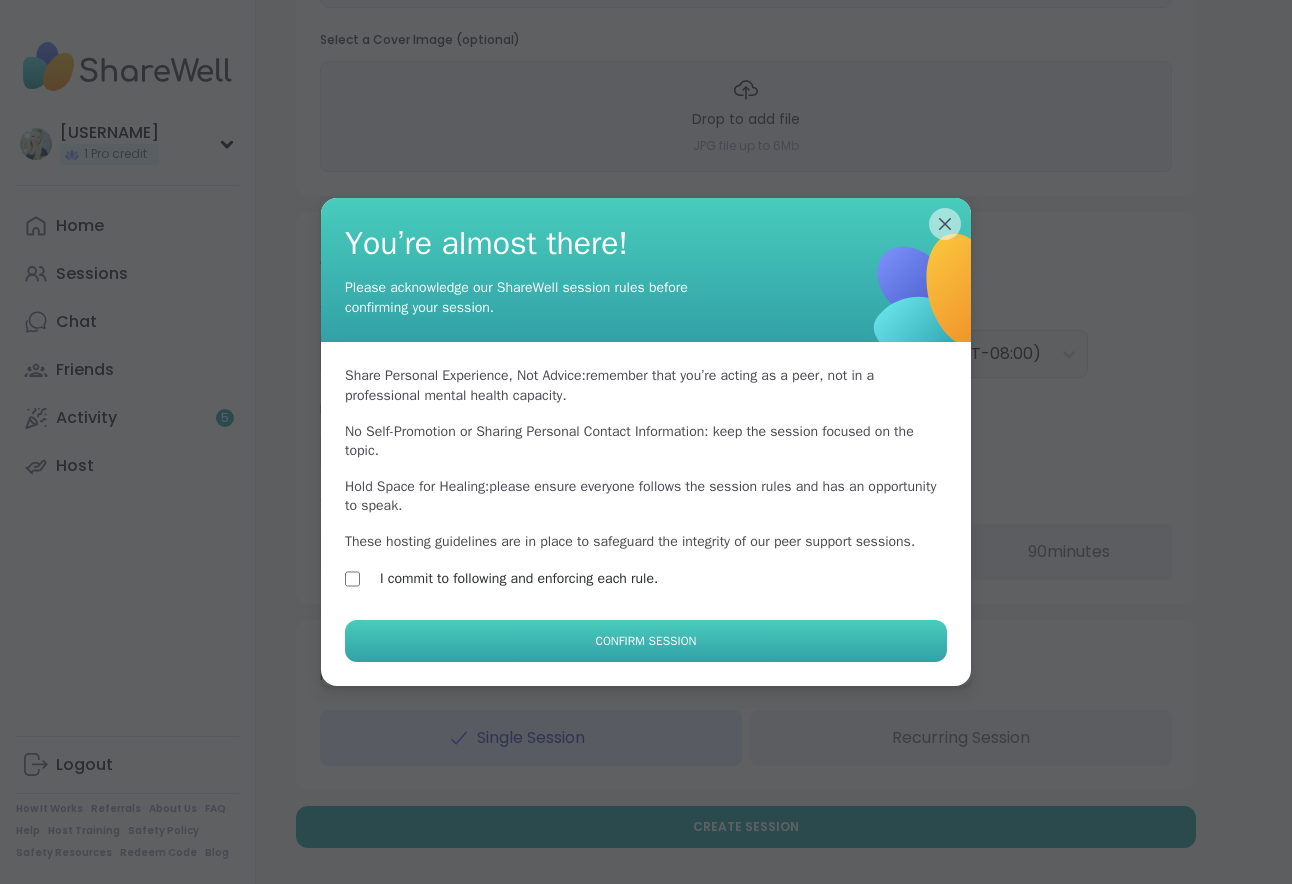 click on "Confirm Session" at bounding box center (646, 641) 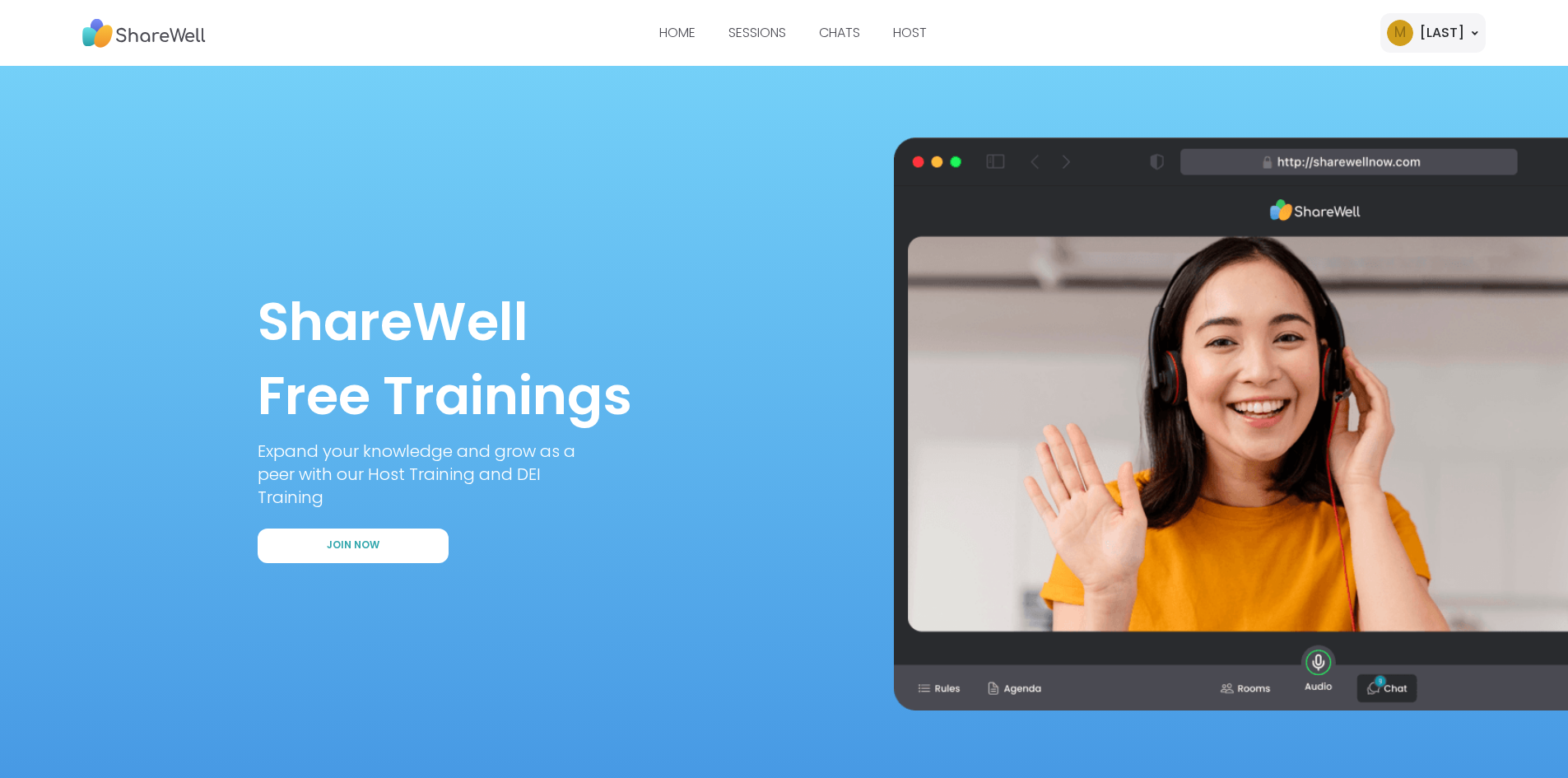 scroll, scrollTop: 0, scrollLeft: 0, axis: both 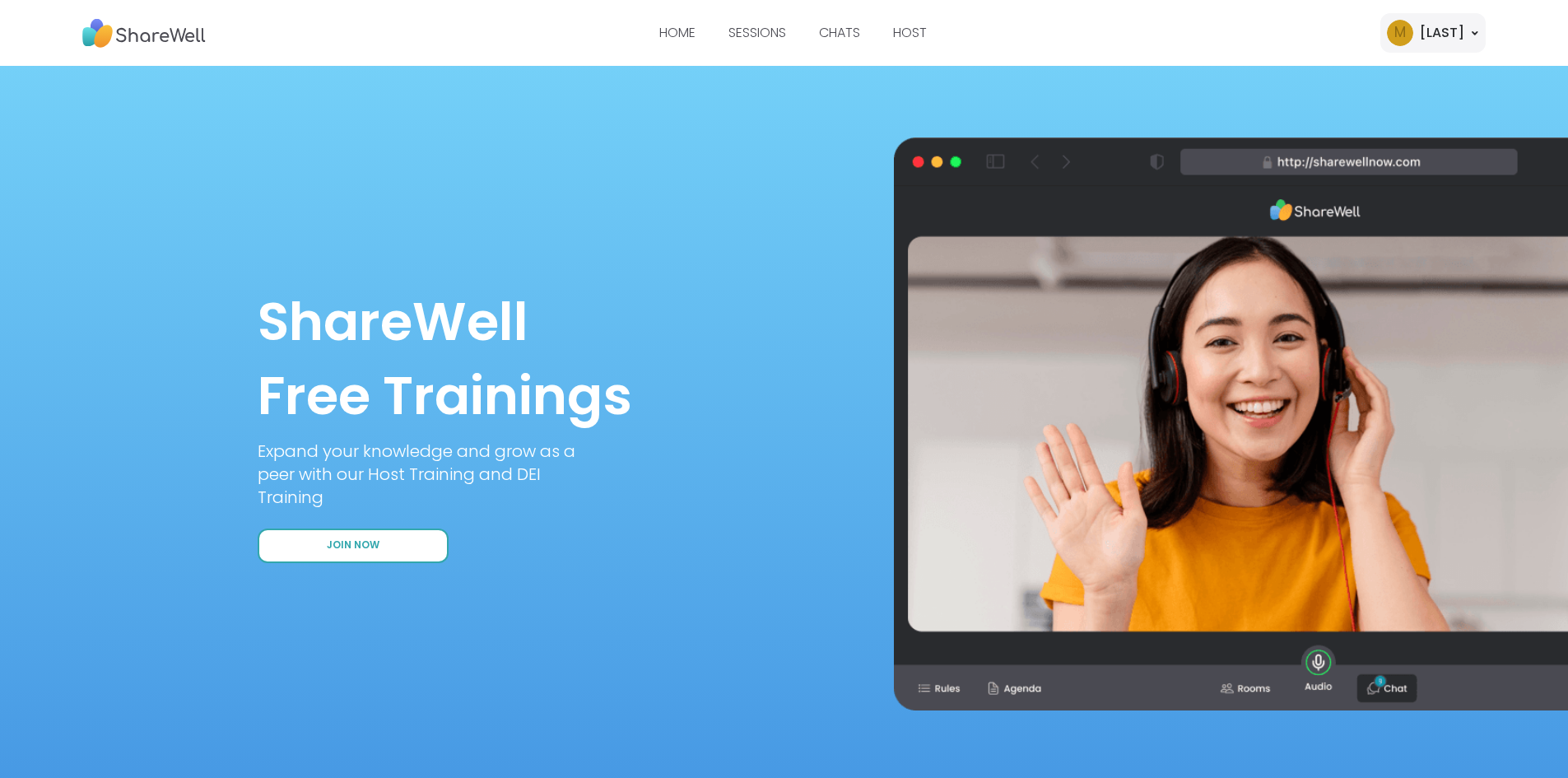 click on "Join Now" at bounding box center (353, 546) 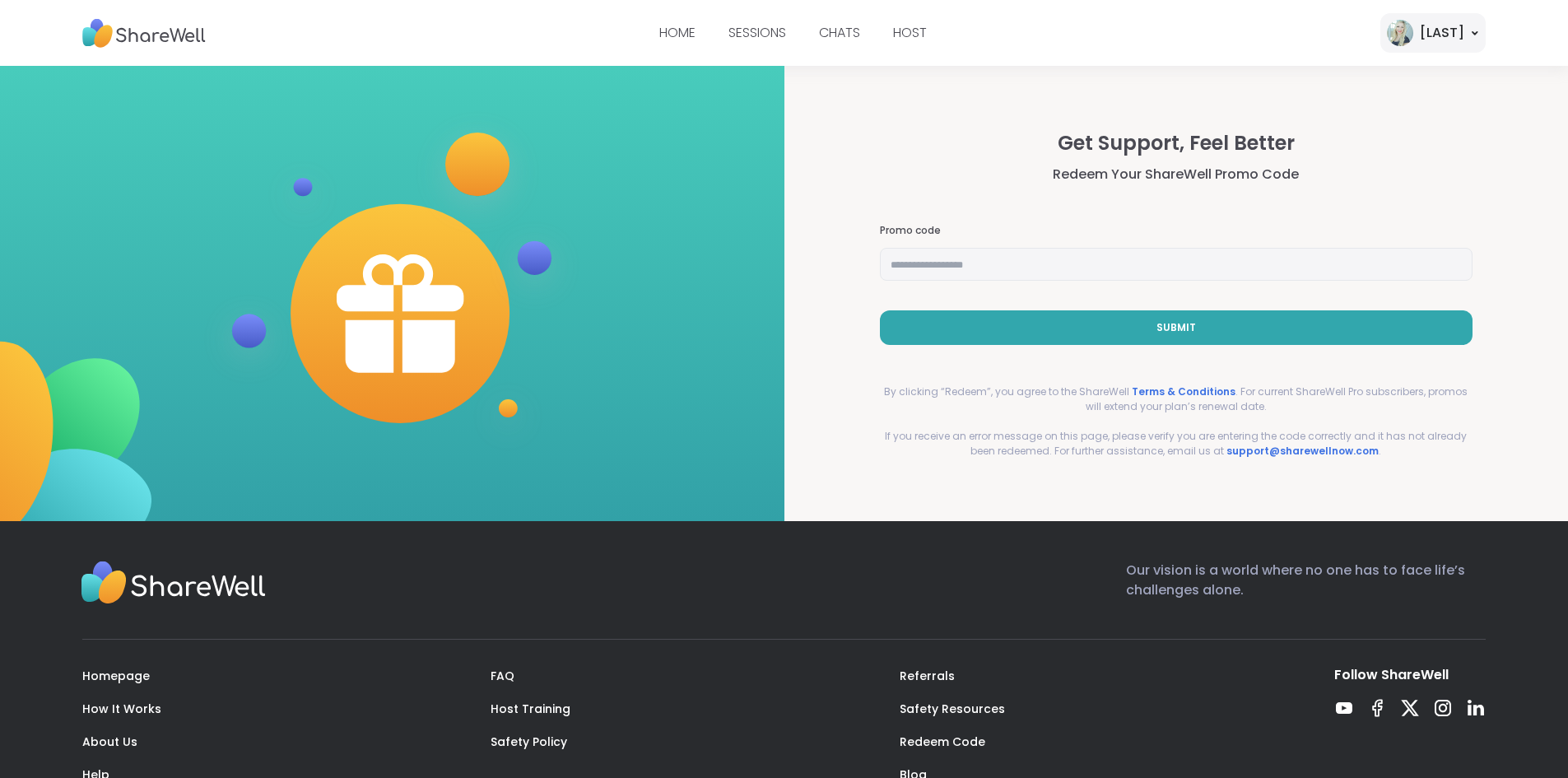 scroll, scrollTop: 0, scrollLeft: 0, axis: both 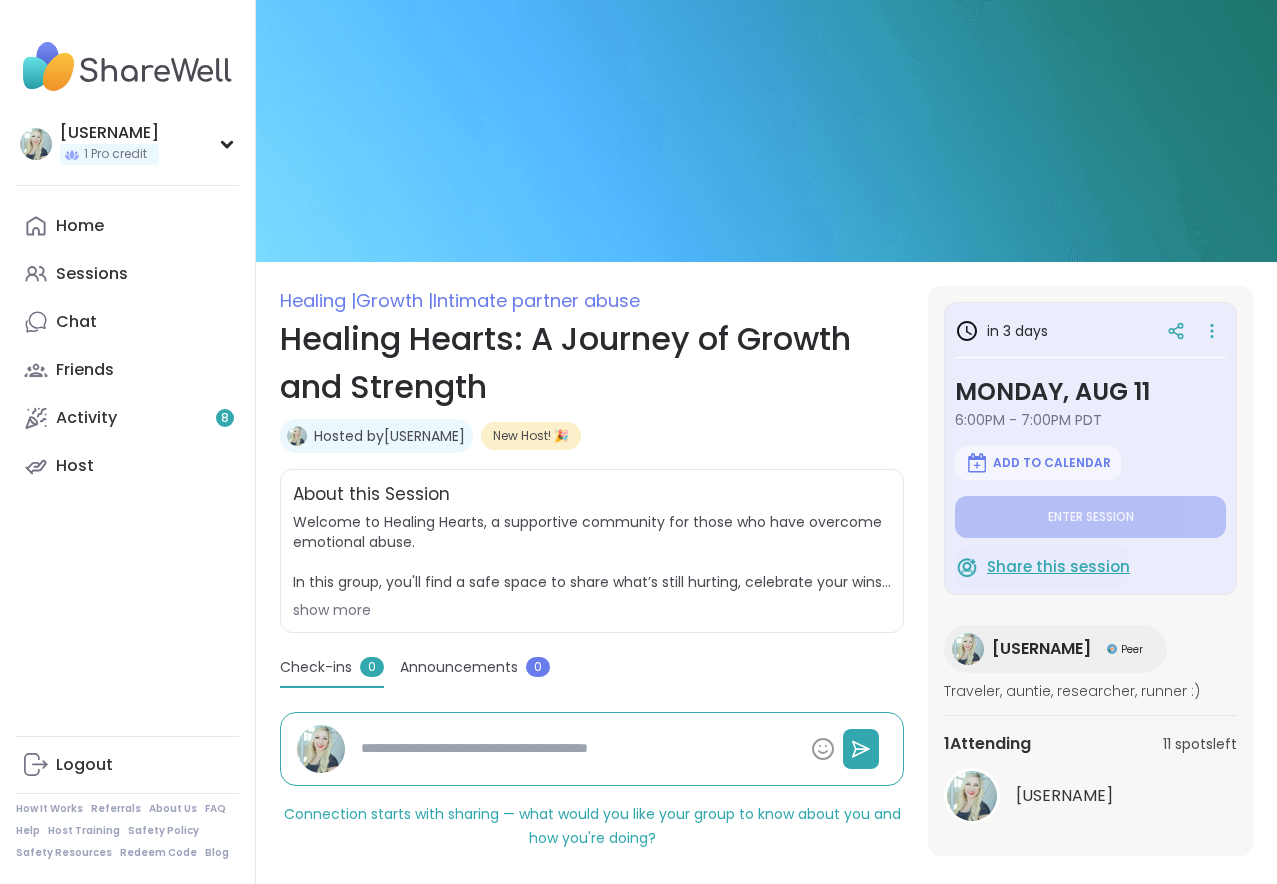 click on "Share this session" at bounding box center [1058, 567] 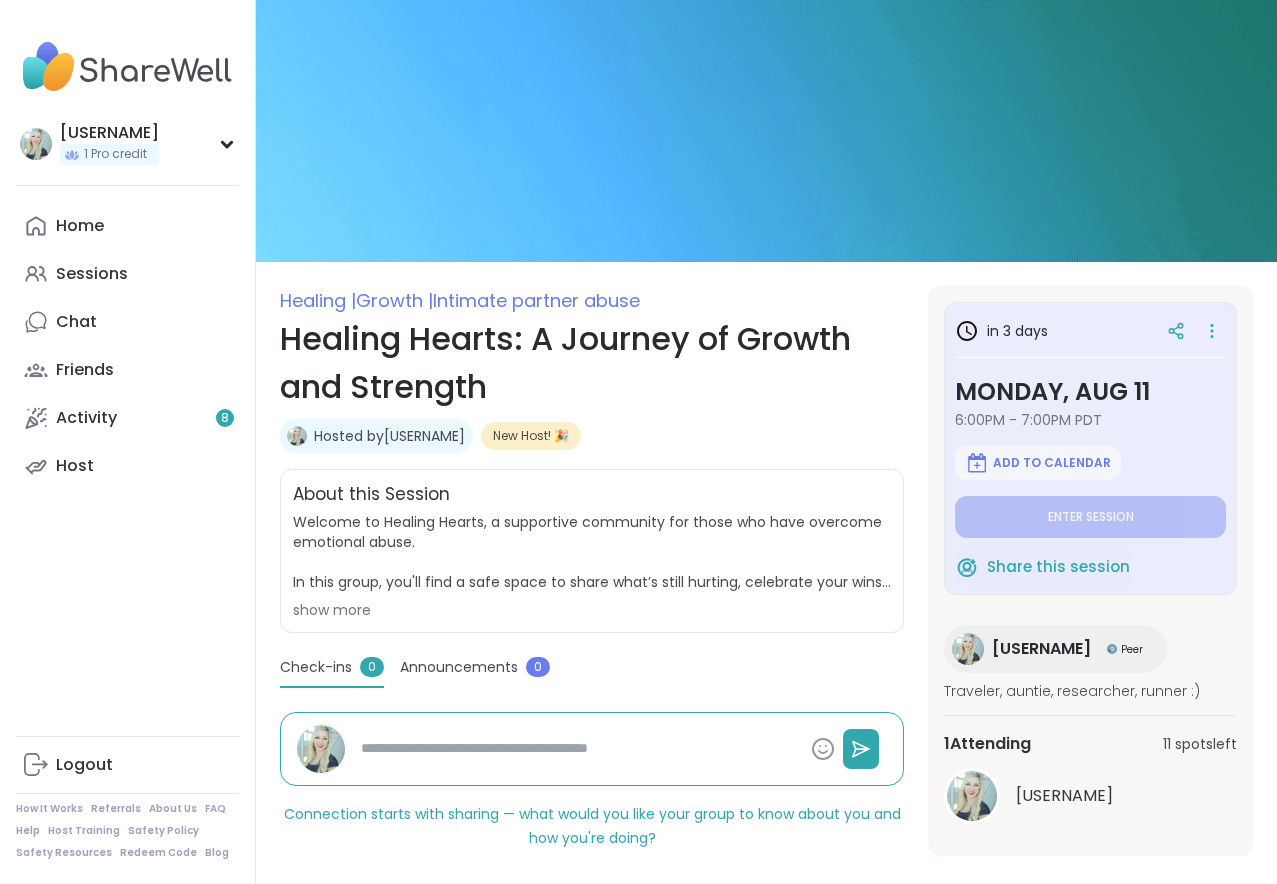 scroll, scrollTop: 38, scrollLeft: 0, axis: vertical 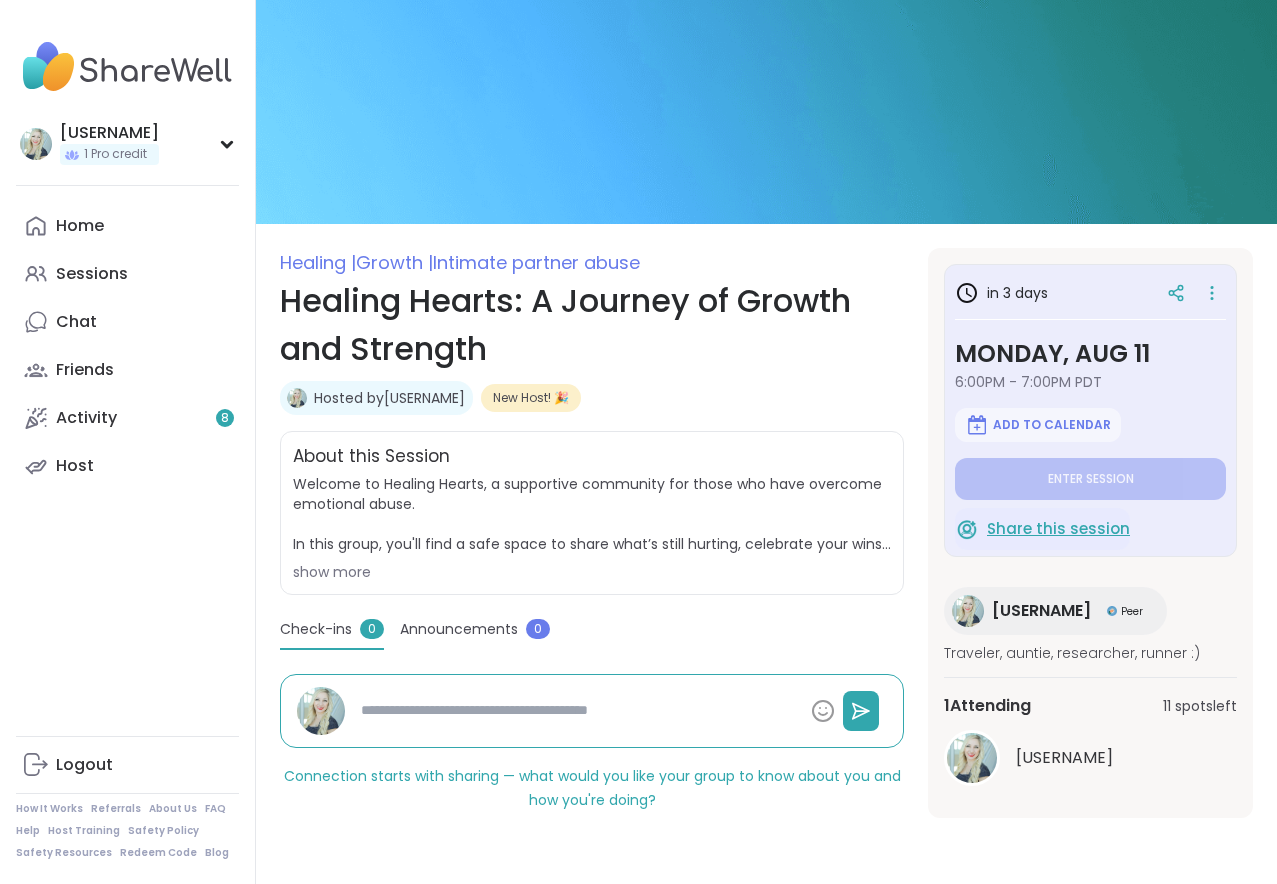 click on "Share this session" at bounding box center (1058, 529) 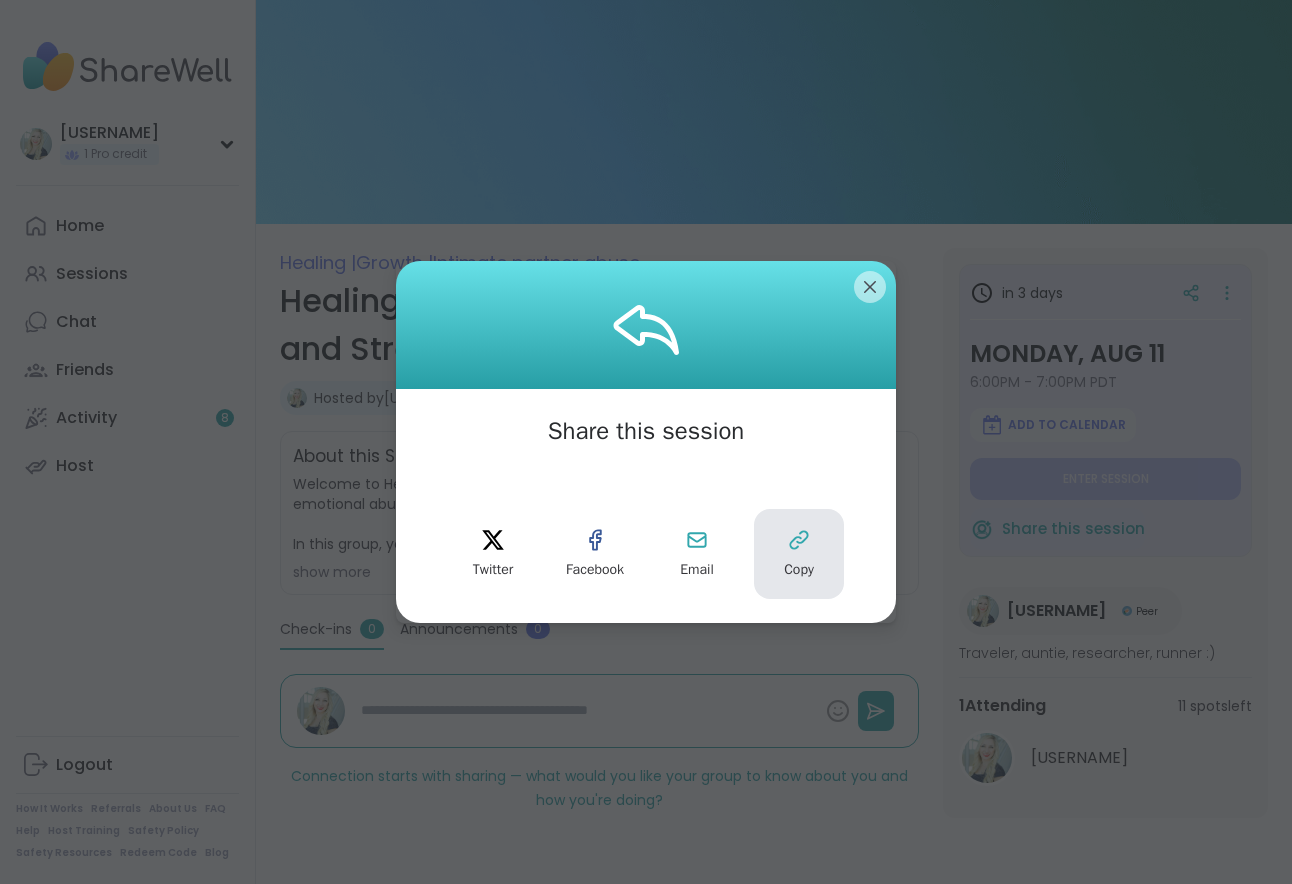 click 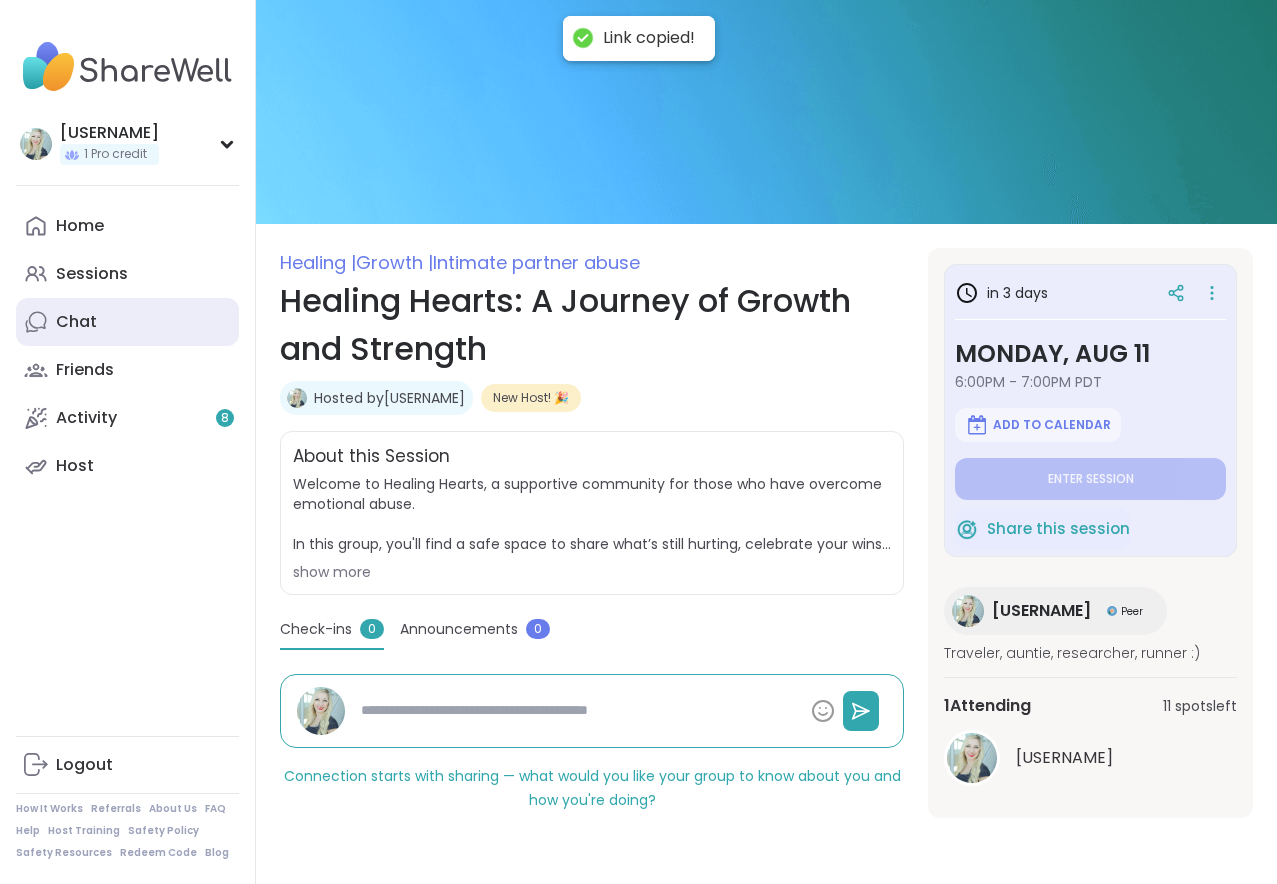 click on "Chat" at bounding box center [127, 322] 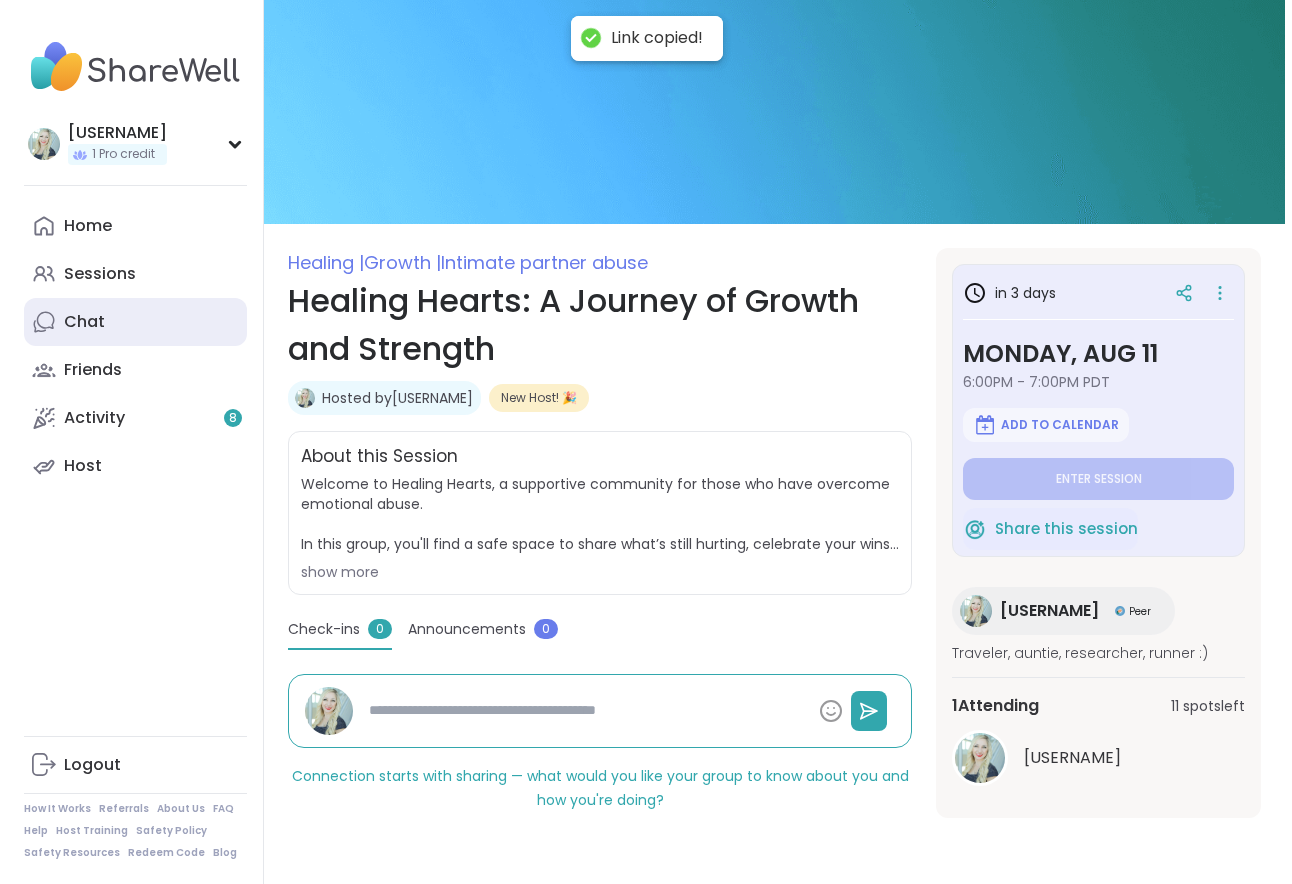 scroll, scrollTop: 0, scrollLeft: 0, axis: both 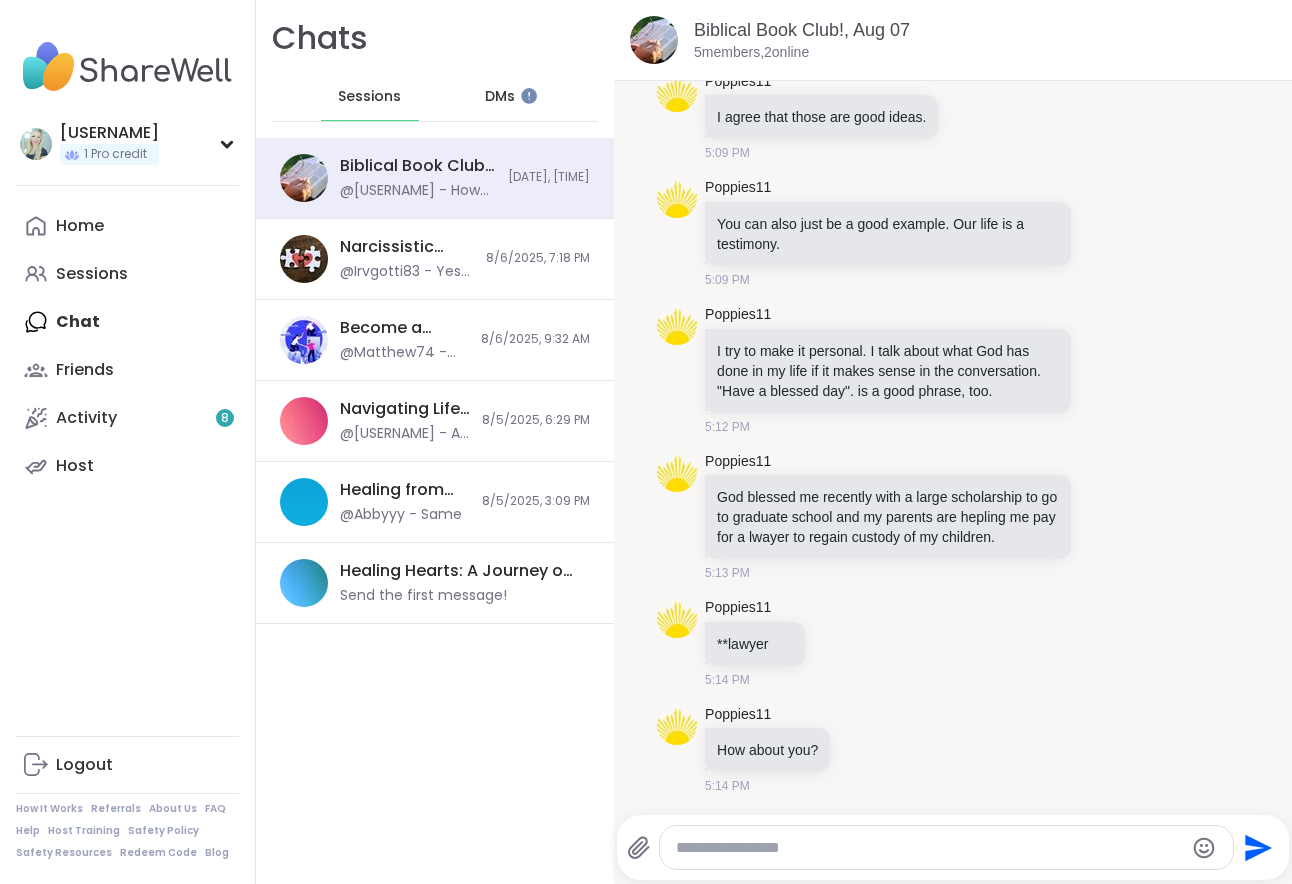 click on "DMs" at bounding box center [500, 97] 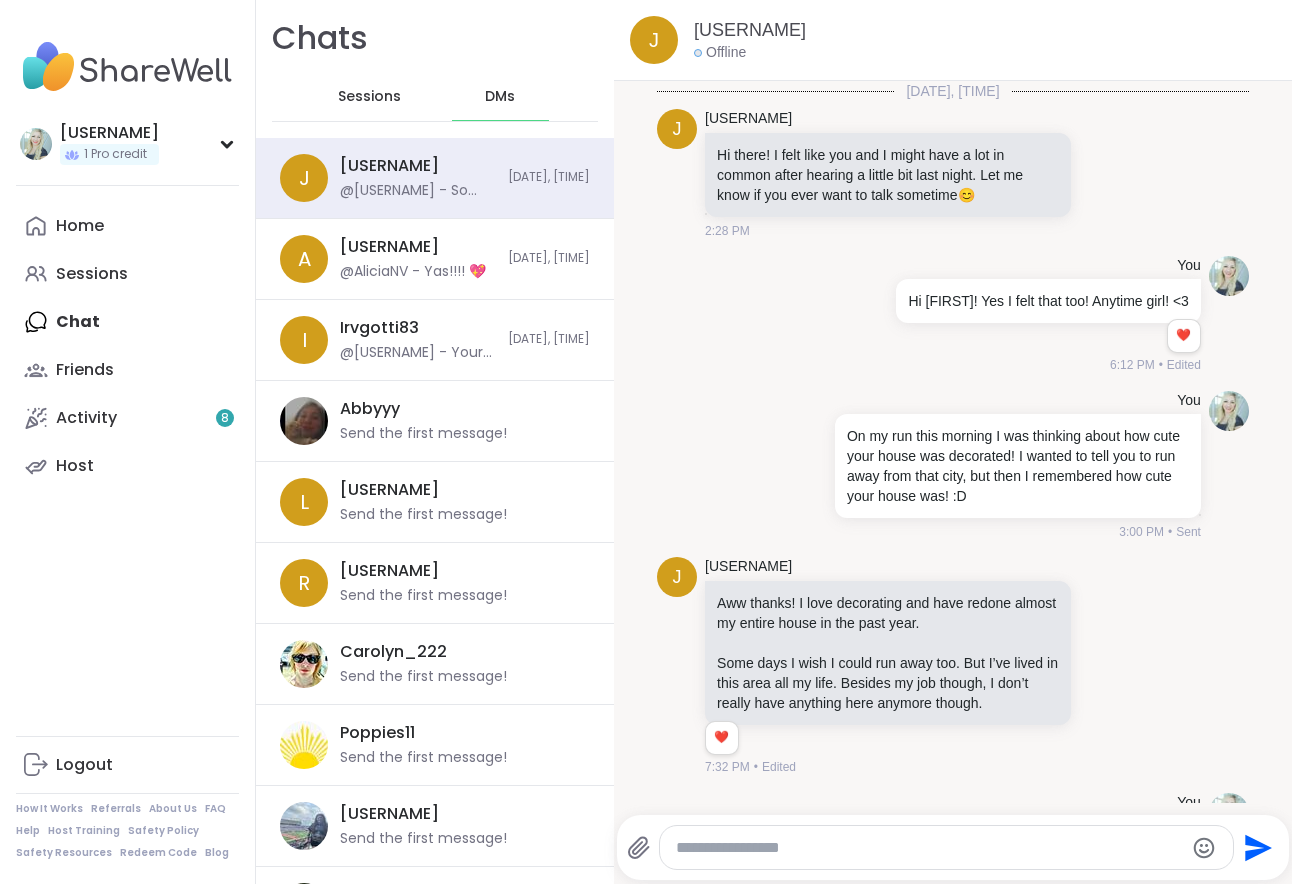 scroll, scrollTop: 510, scrollLeft: 0, axis: vertical 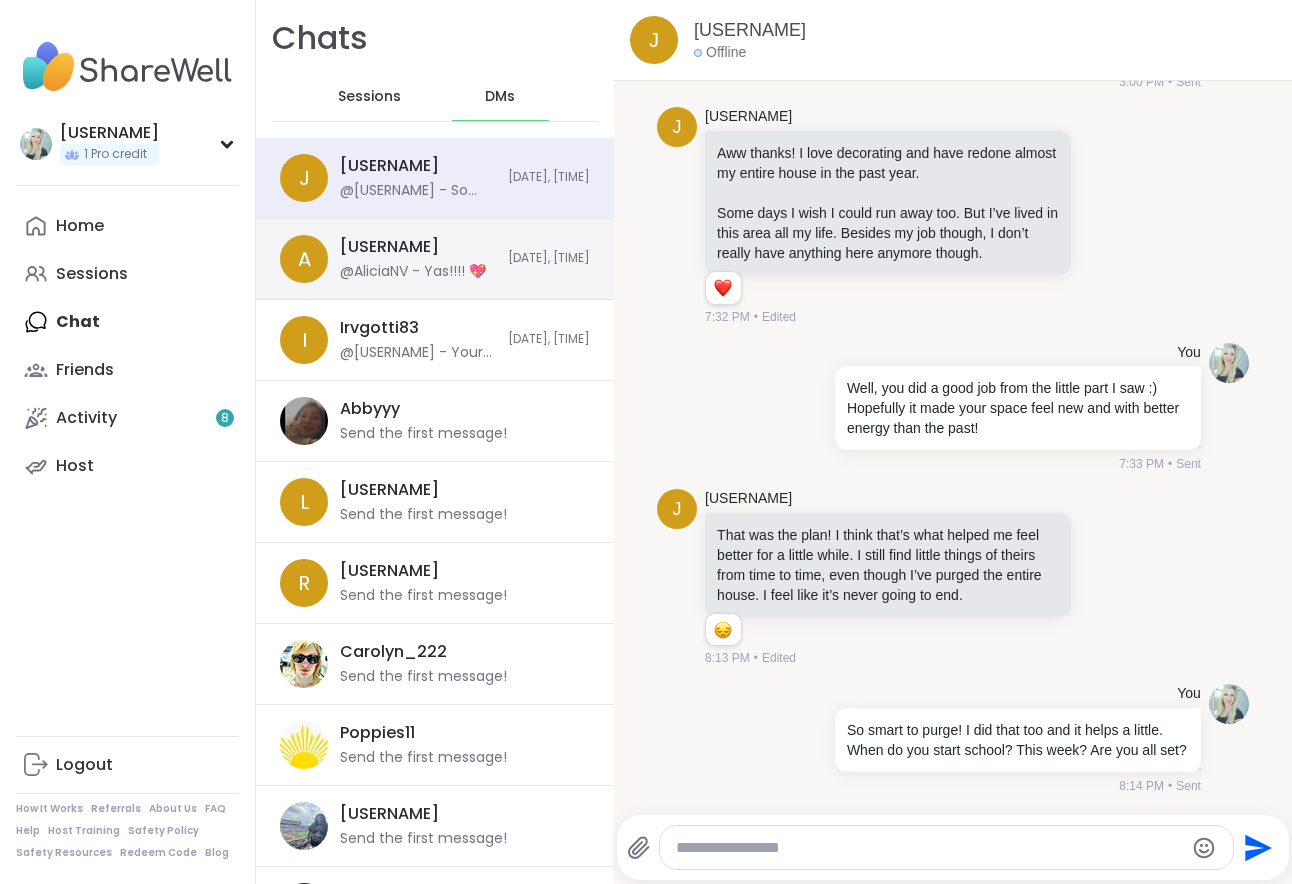 click on "@AliciaNV - Yas!!!!  💖" at bounding box center [413, 272] 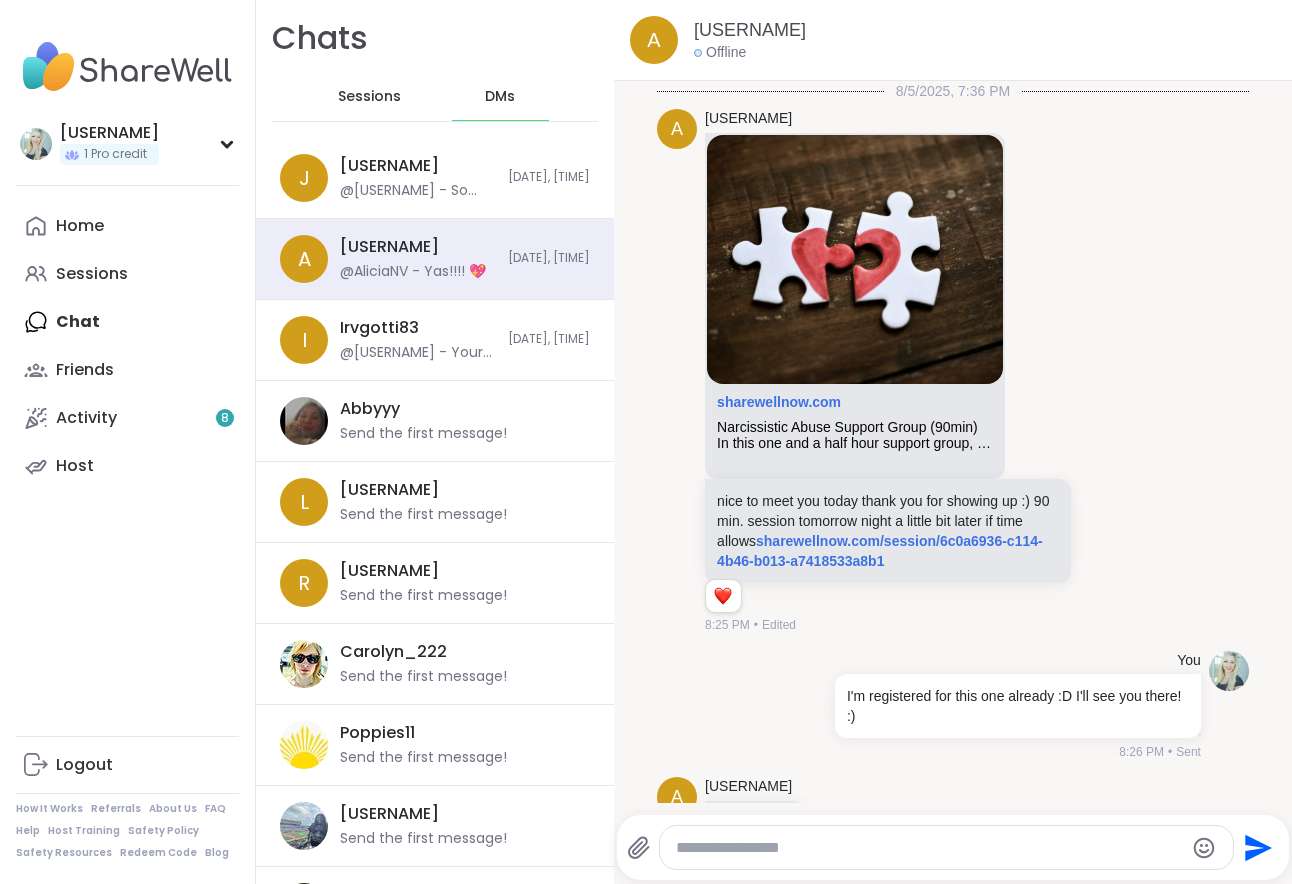 scroll, scrollTop: 1399, scrollLeft: 0, axis: vertical 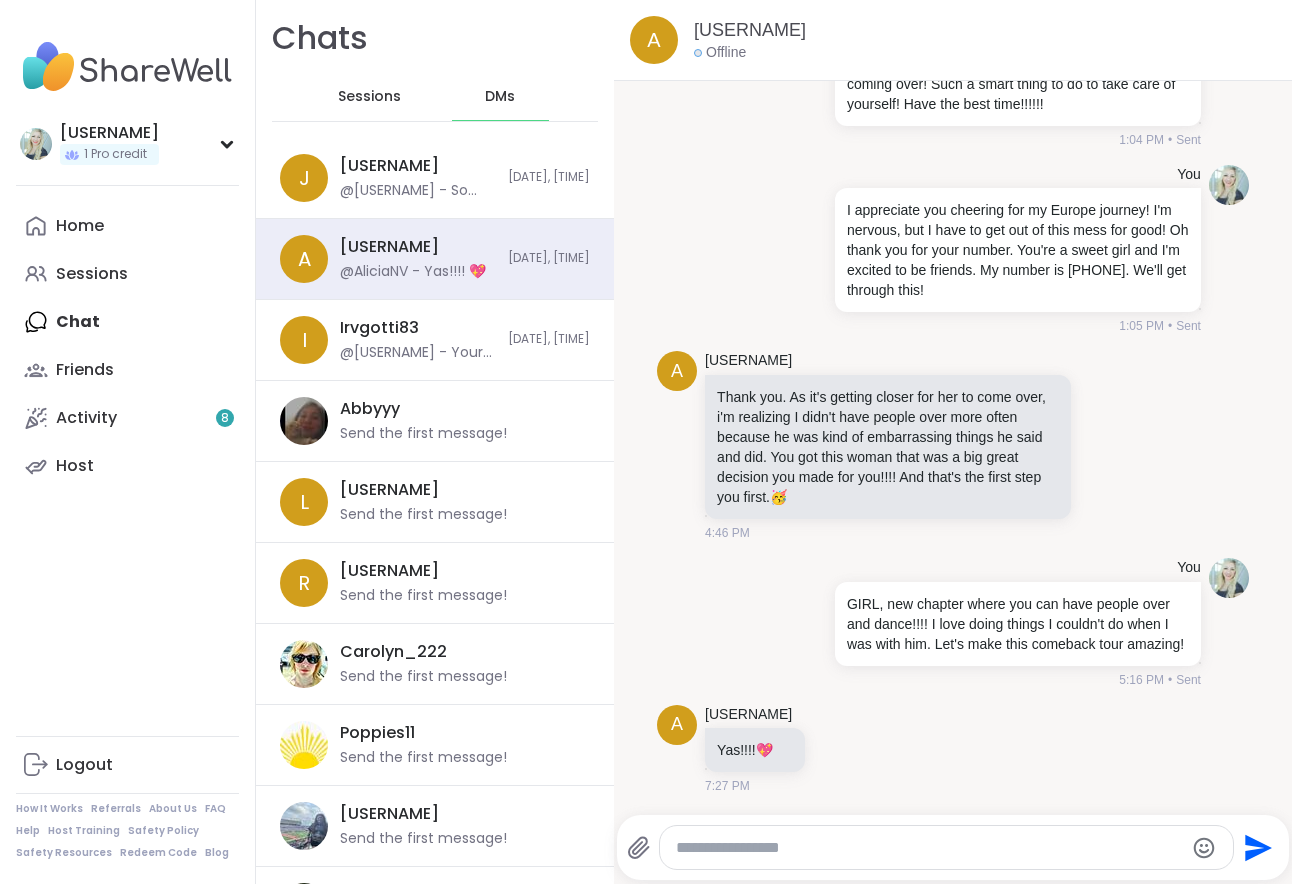click at bounding box center [929, 848] 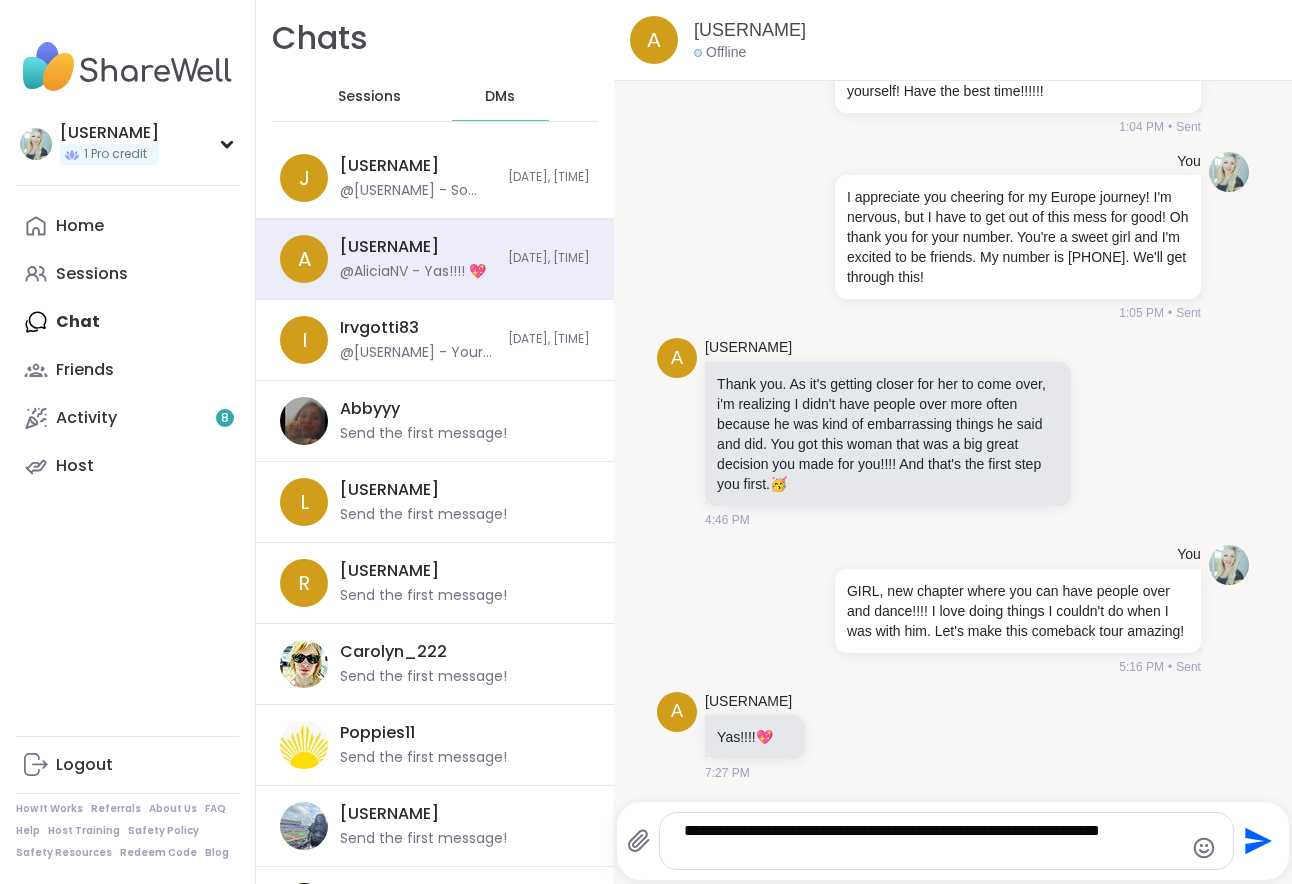 click on "Send" 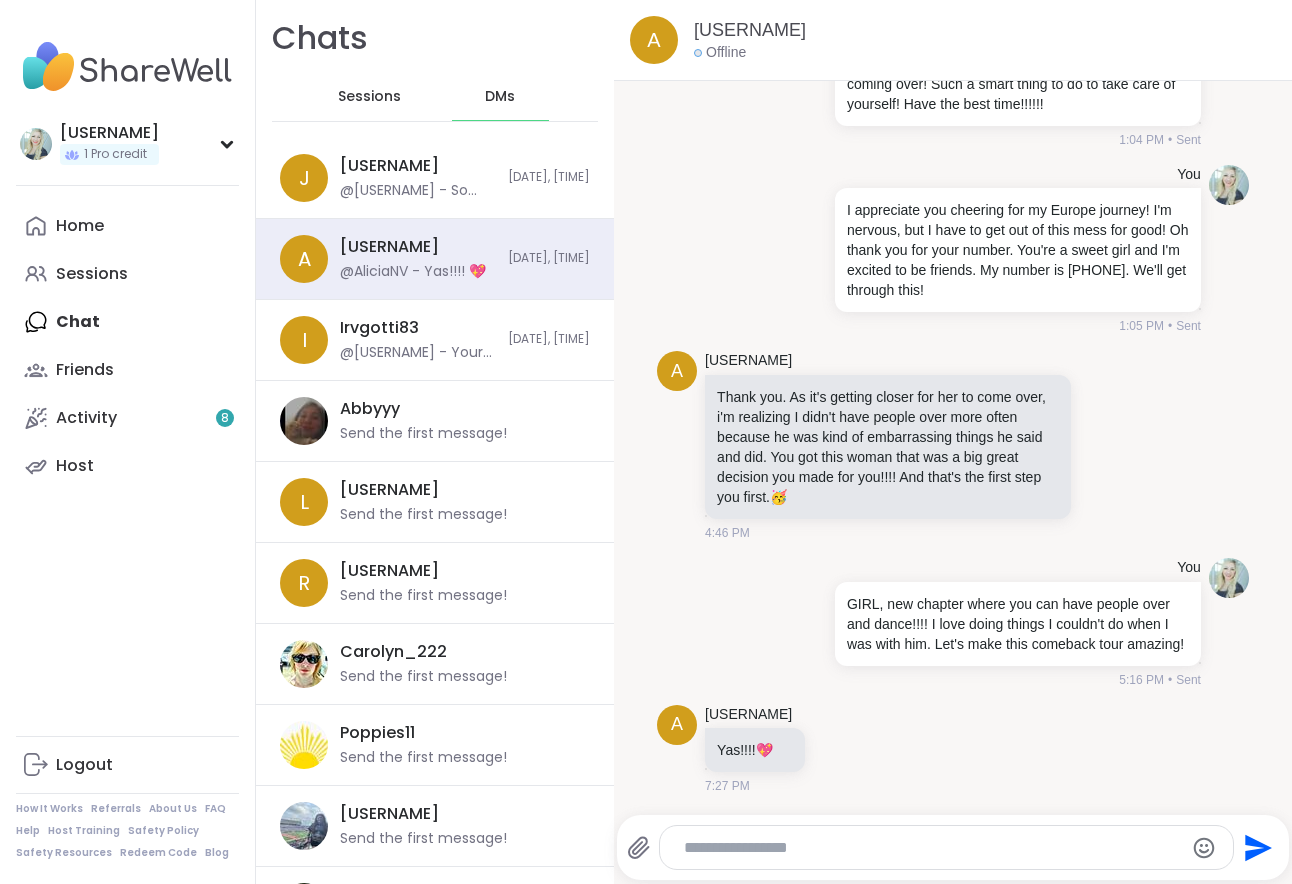scroll, scrollTop: 1546, scrollLeft: 0, axis: vertical 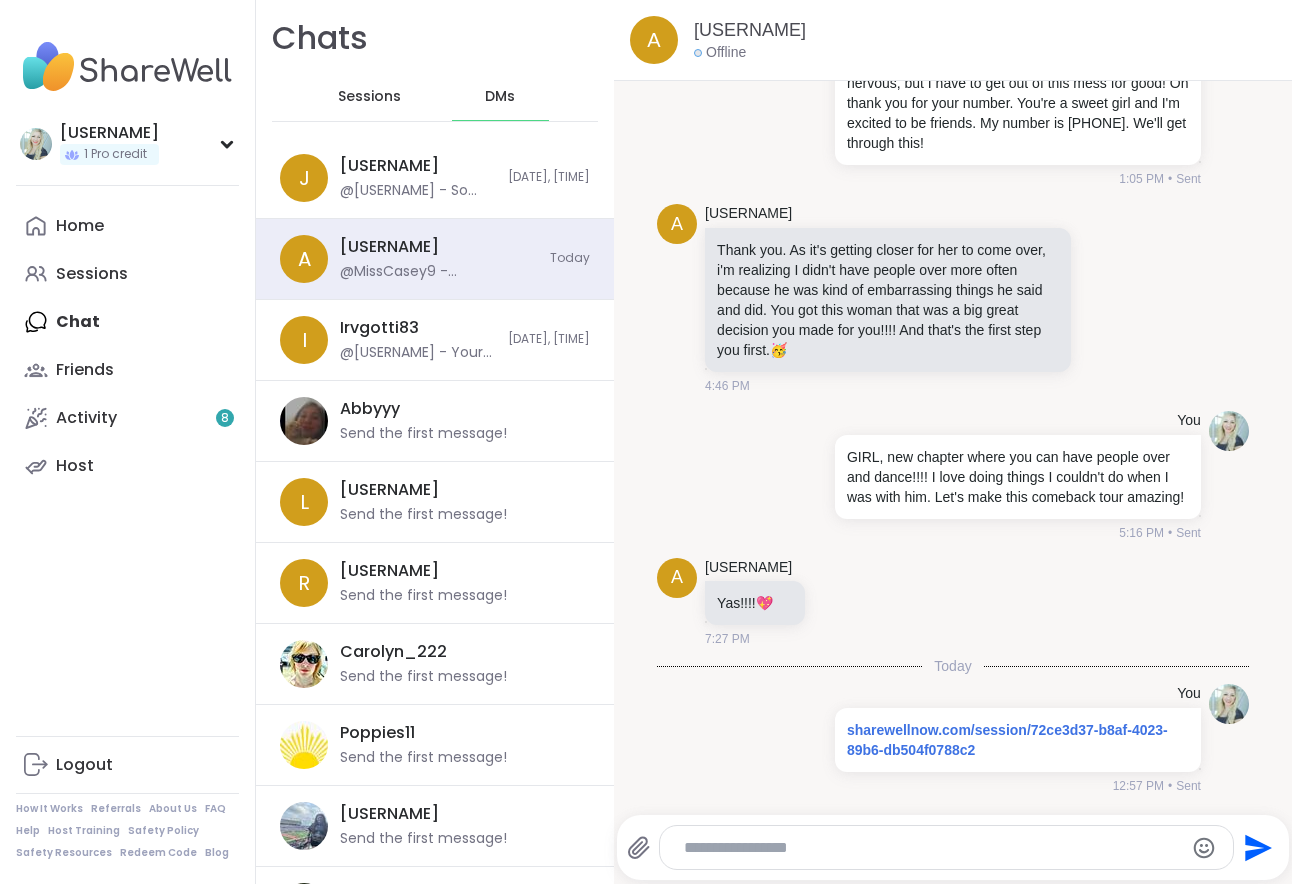 click at bounding box center (930, 848) 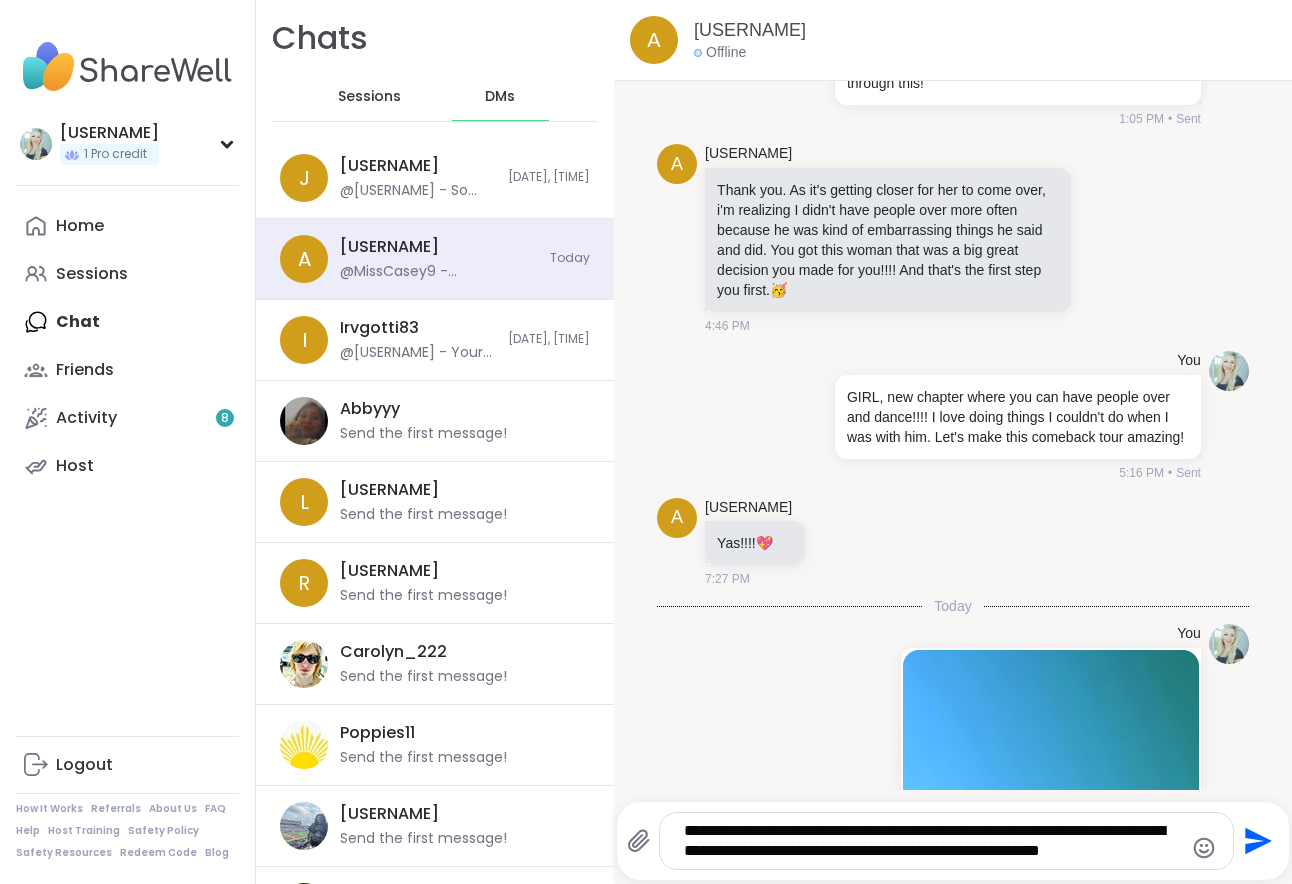 type on "**********" 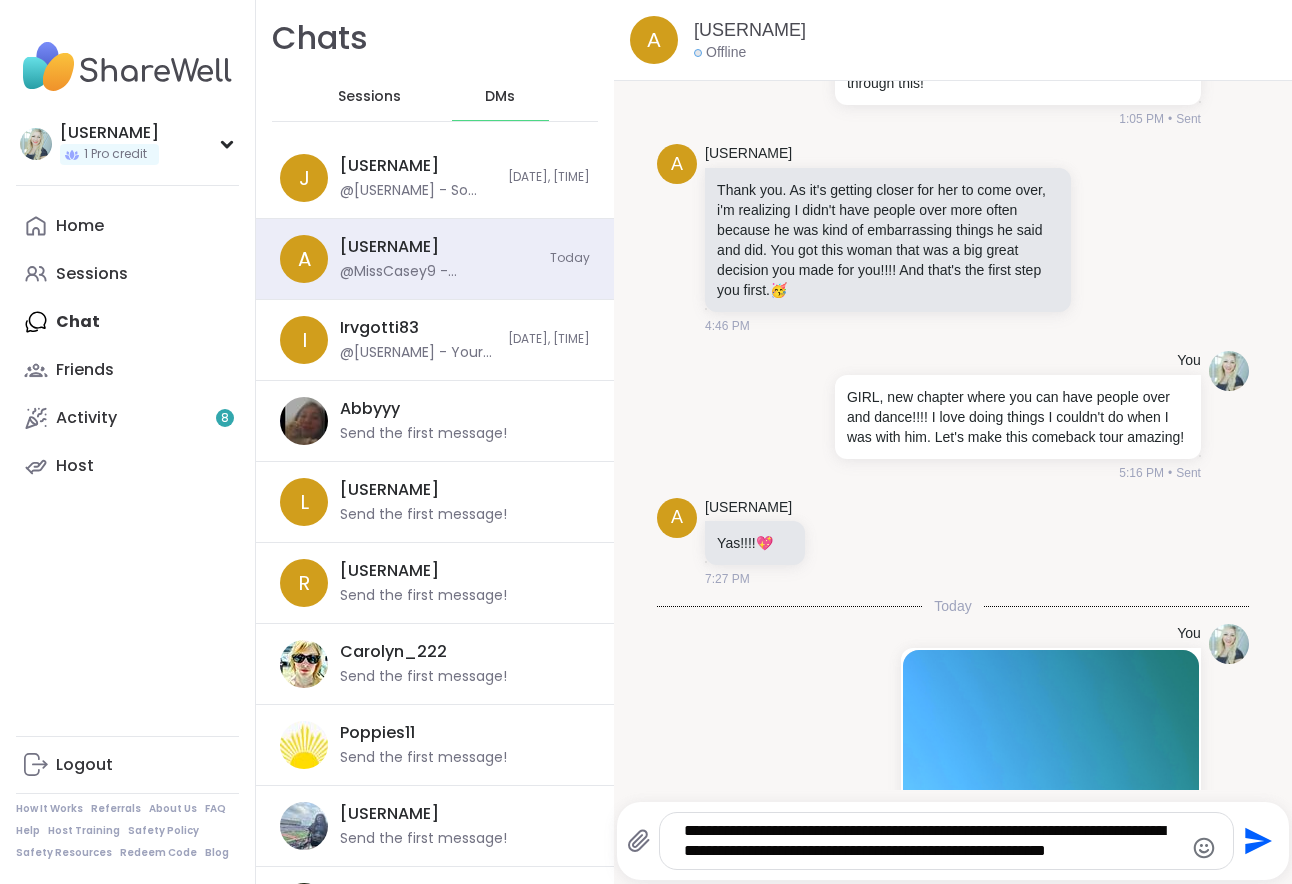 type 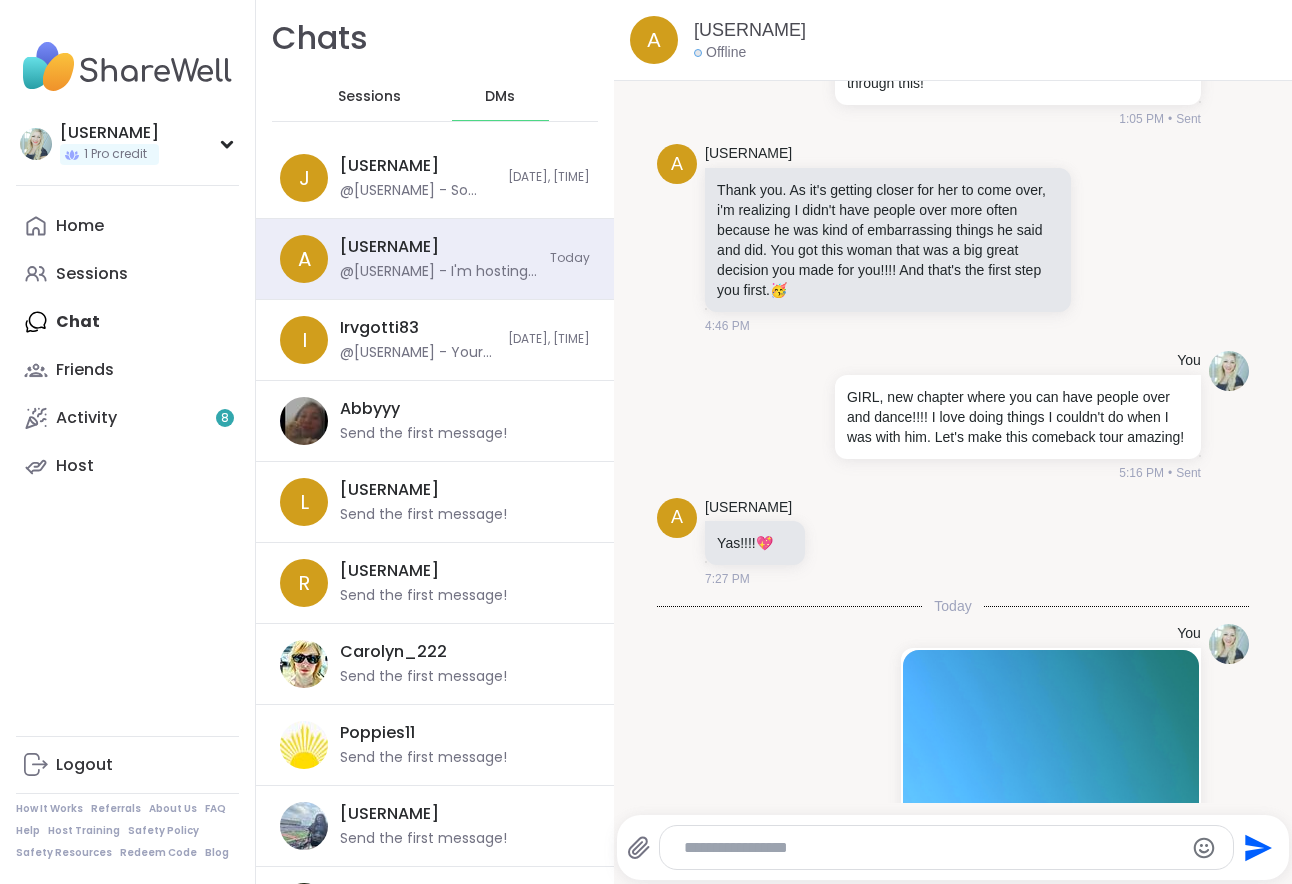 scroll, scrollTop: 2039, scrollLeft: 0, axis: vertical 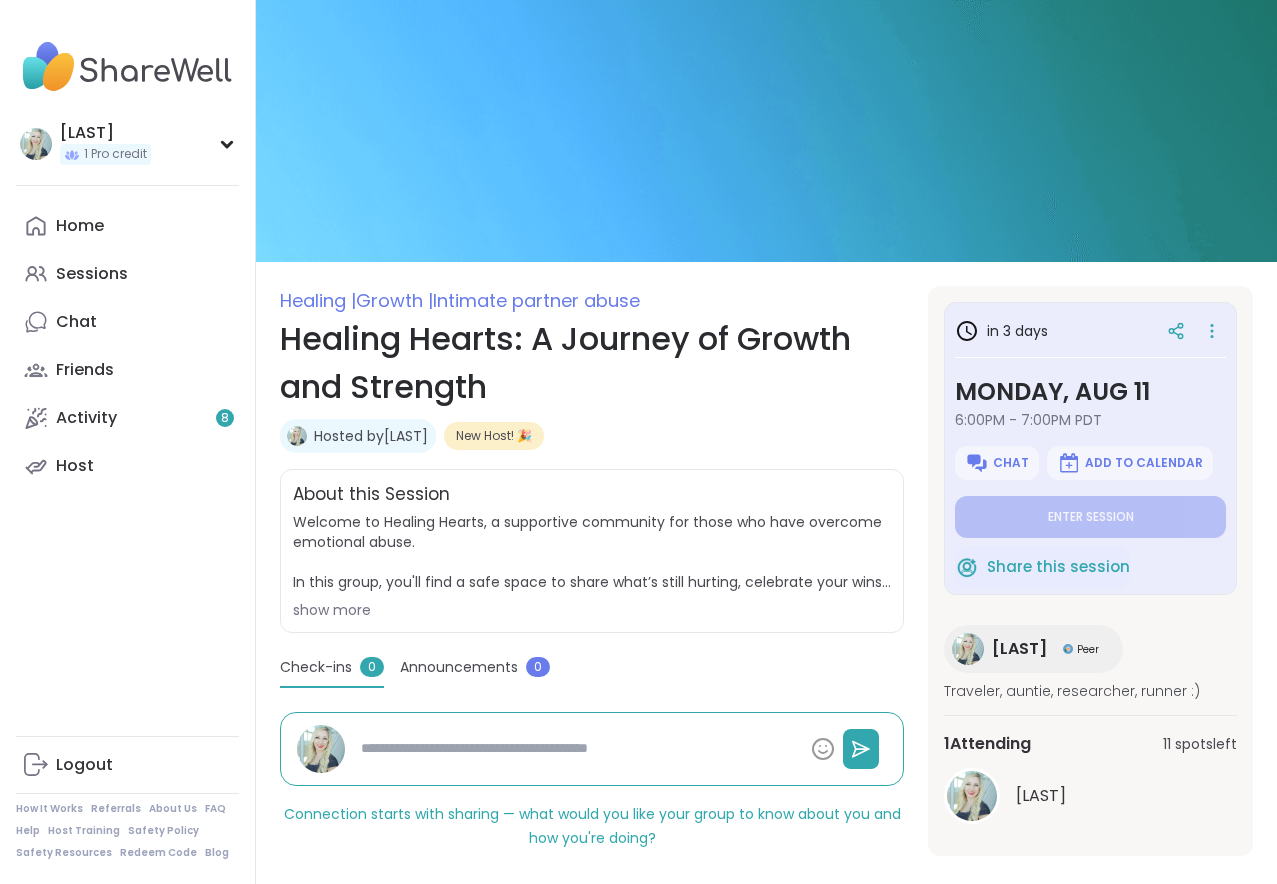 type on "*" 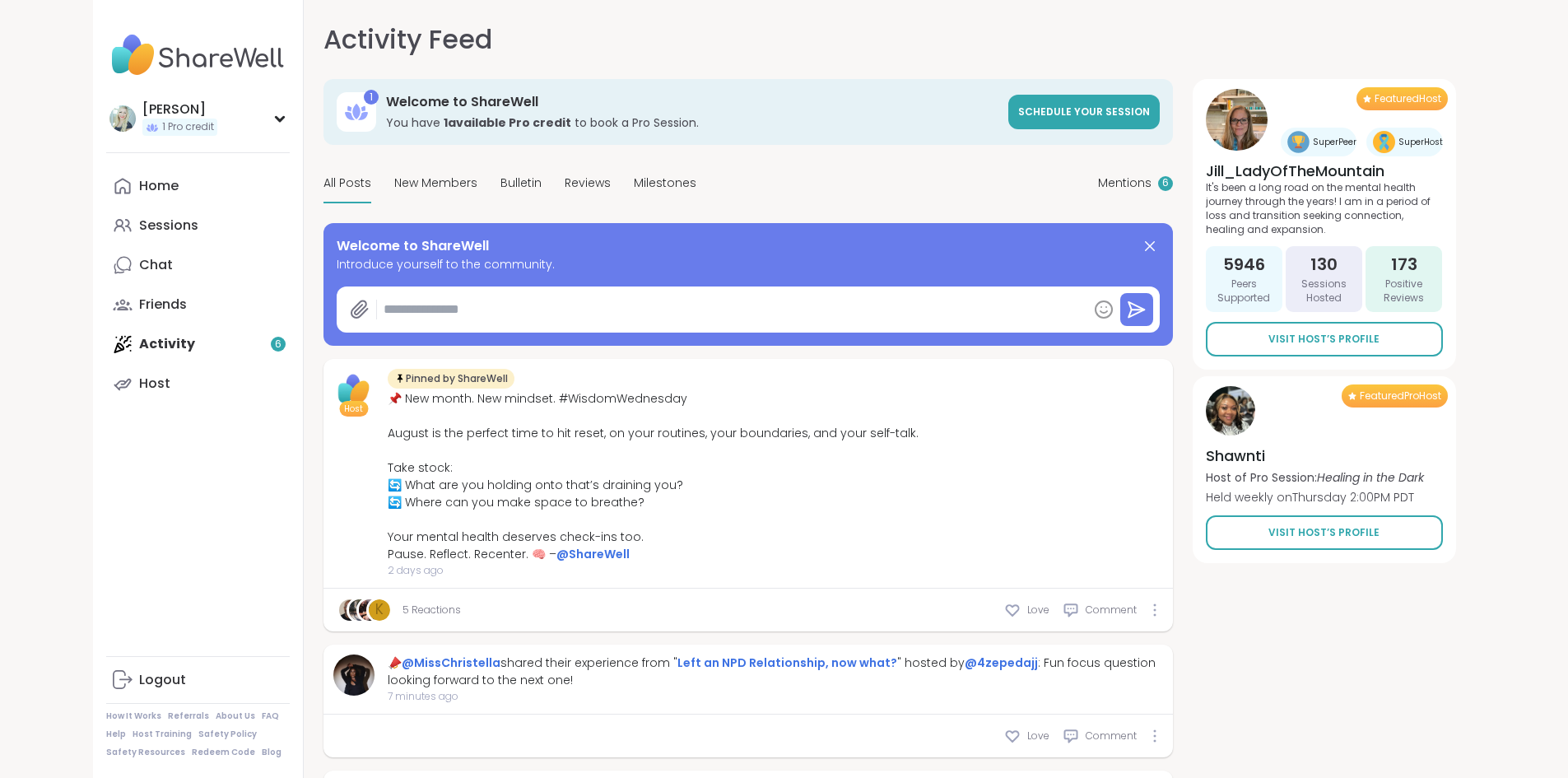 scroll, scrollTop: 329, scrollLeft: 0, axis: vertical 